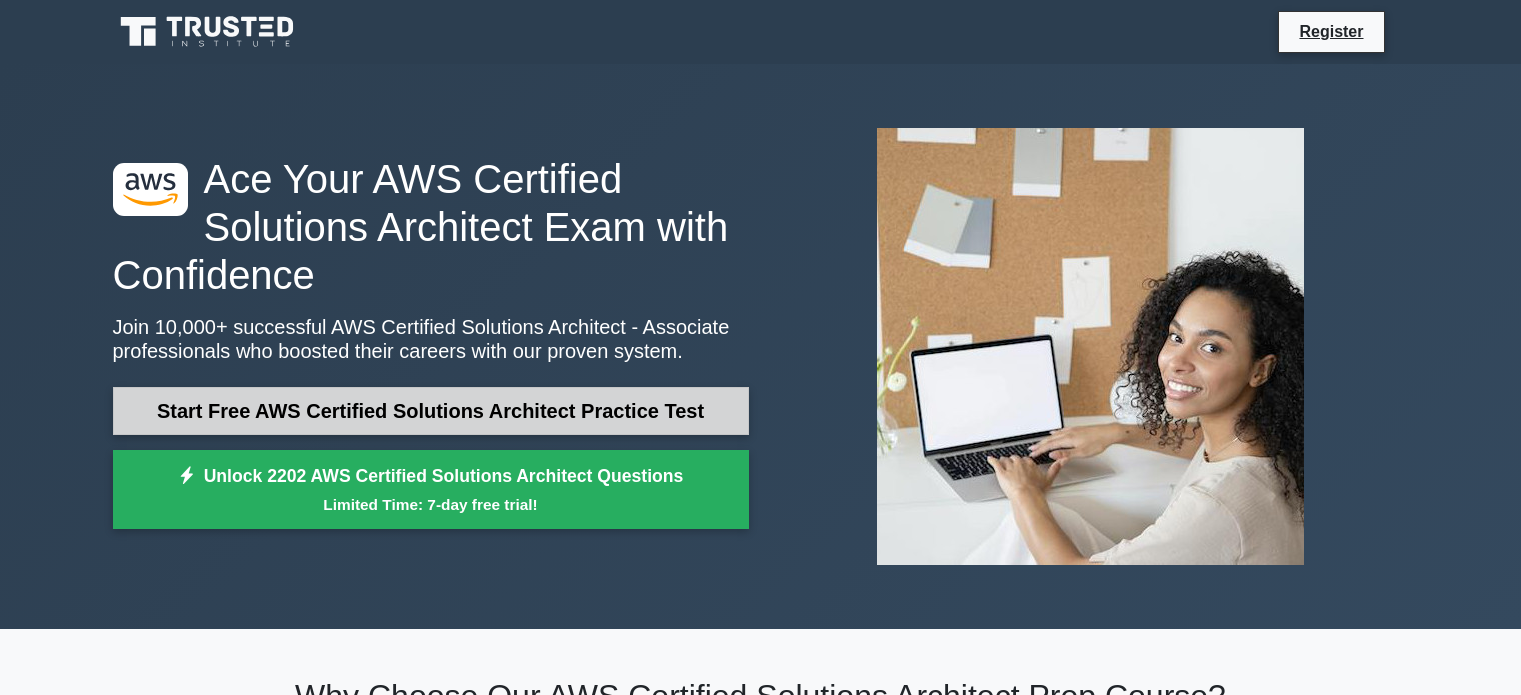 scroll, scrollTop: 132, scrollLeft: 0, axis: vertical 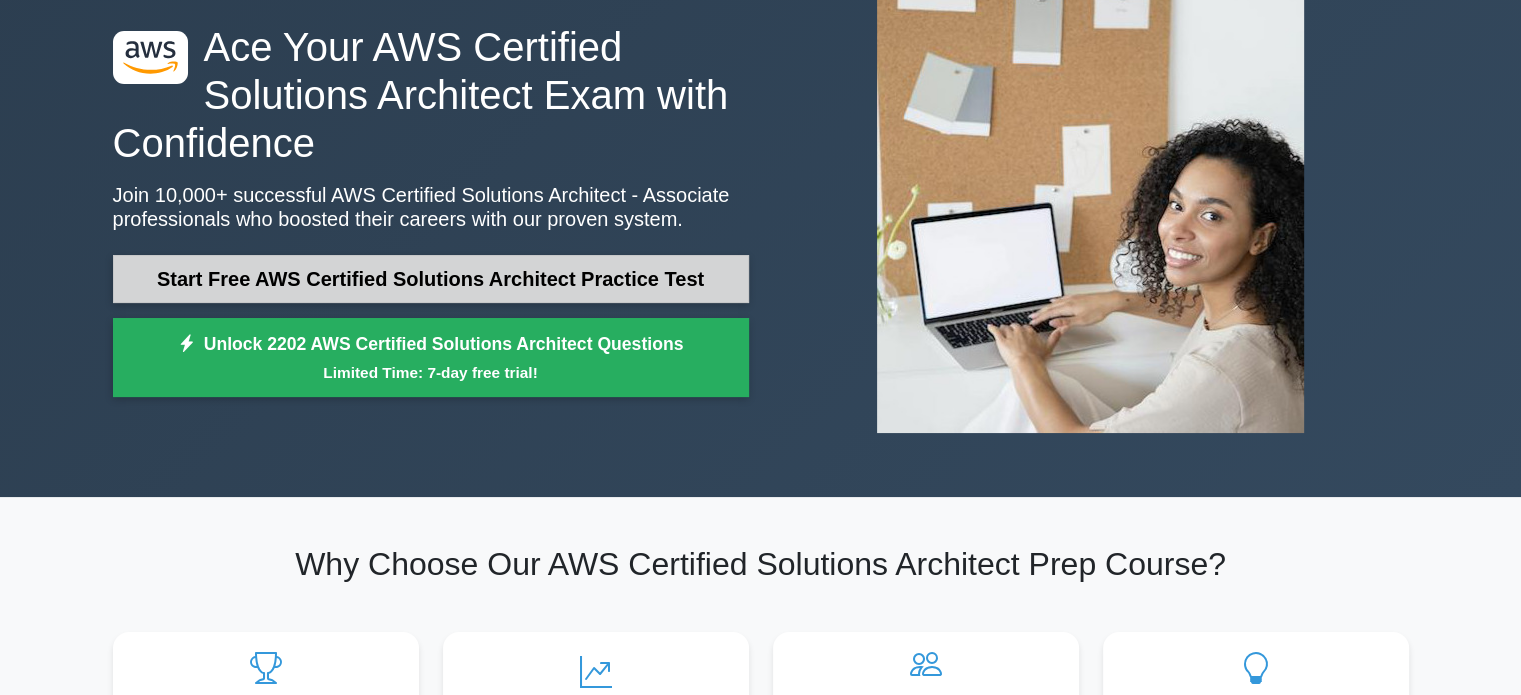 click on "Start Free AWS Certified Solutions Architect Practice Test" at bounding box center [431, 279] 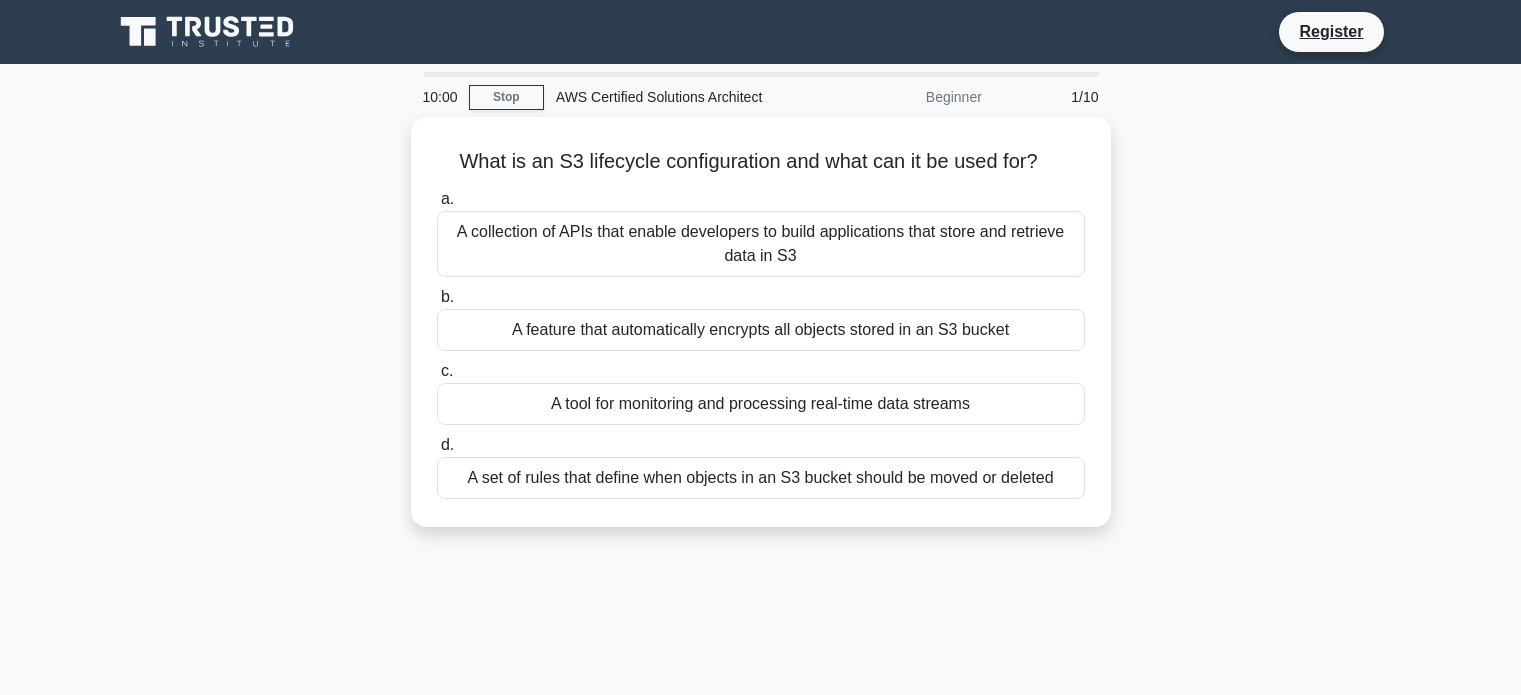 scroll, scrollTop: 0, scrollLeft: 0, axis: both 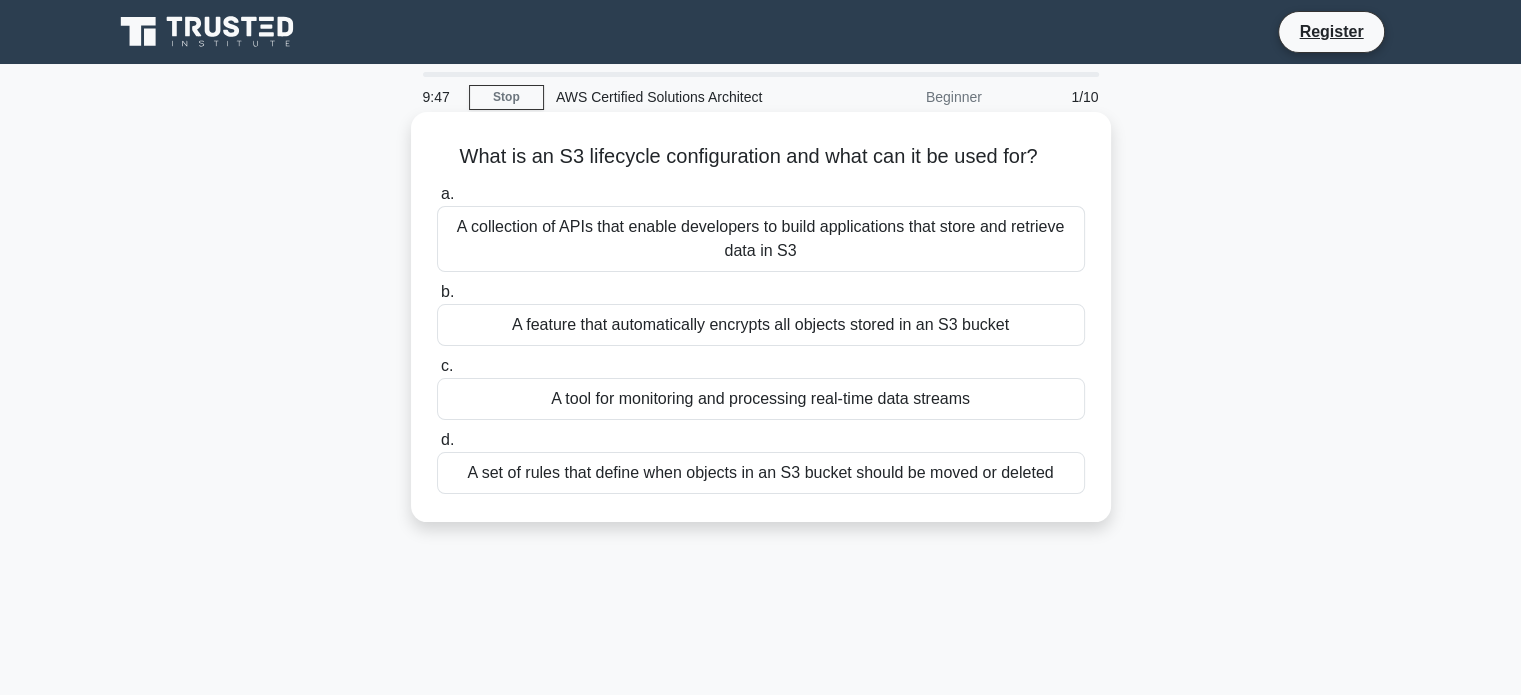 click on "A tool for monitoring and processing real-time data streams" at bounding box center [761, 399] 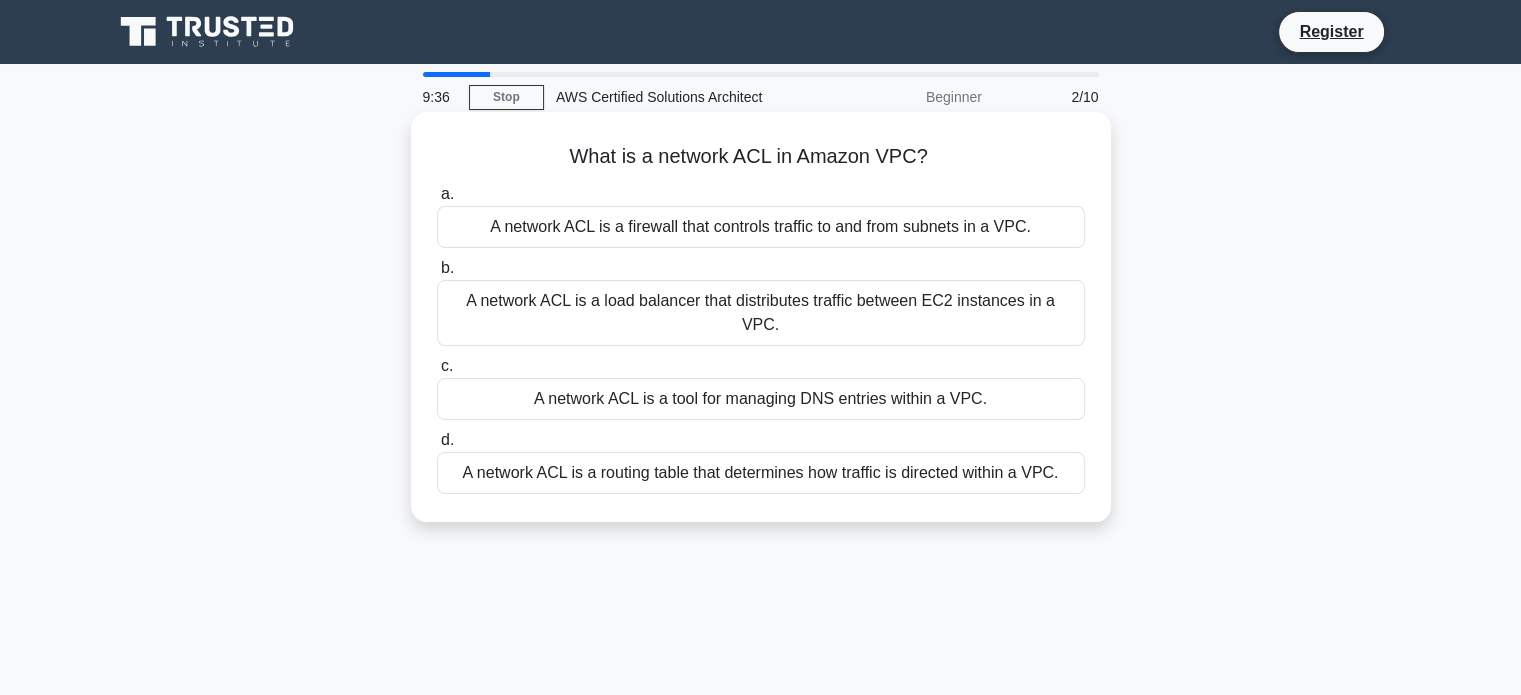 click on "A network ACL is a routing table that determines how traffic is directed within a VPC." at bounding box center (761, 473) 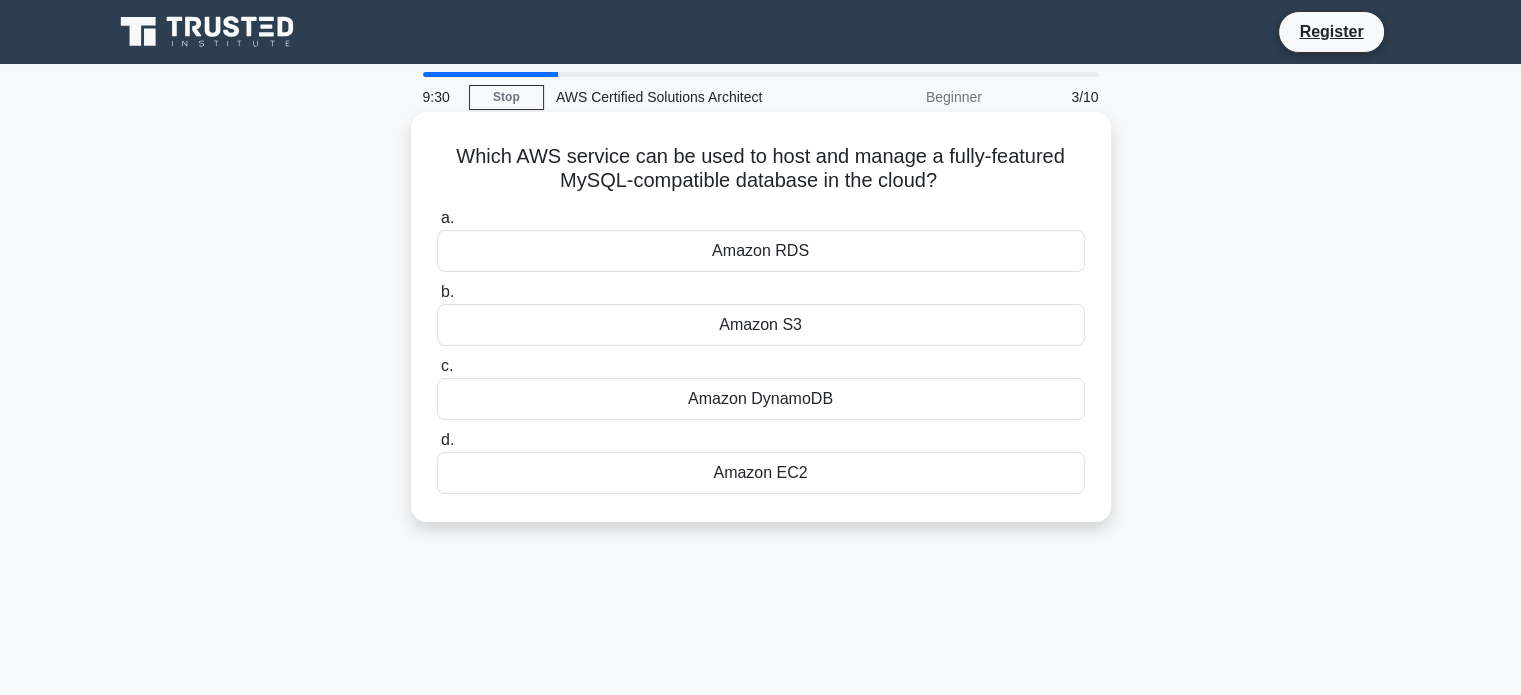 click on "Amazon RDS" at bounding box center (761, 251) 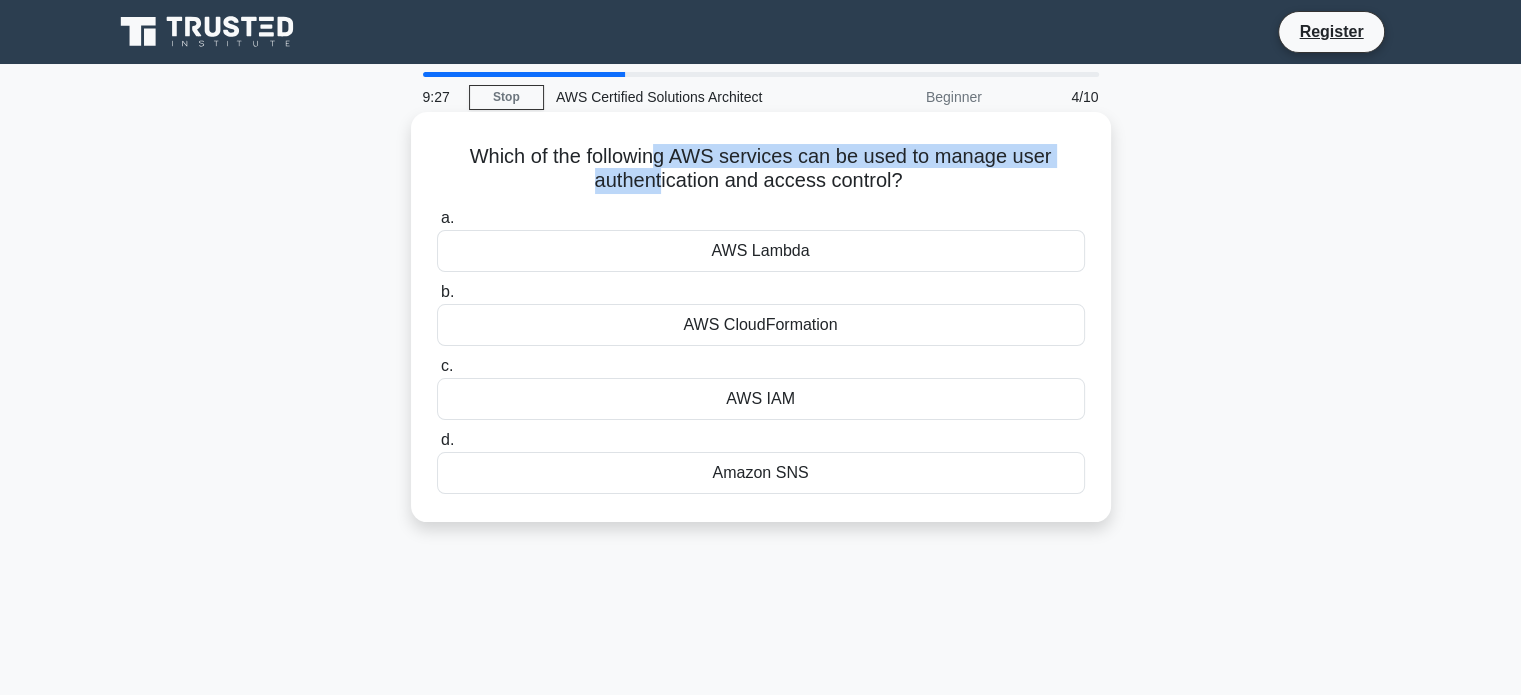 drag, startPoint x: 659, startPoint y: 176, endPoint x: 659, endPoint y: 155, distance: 21 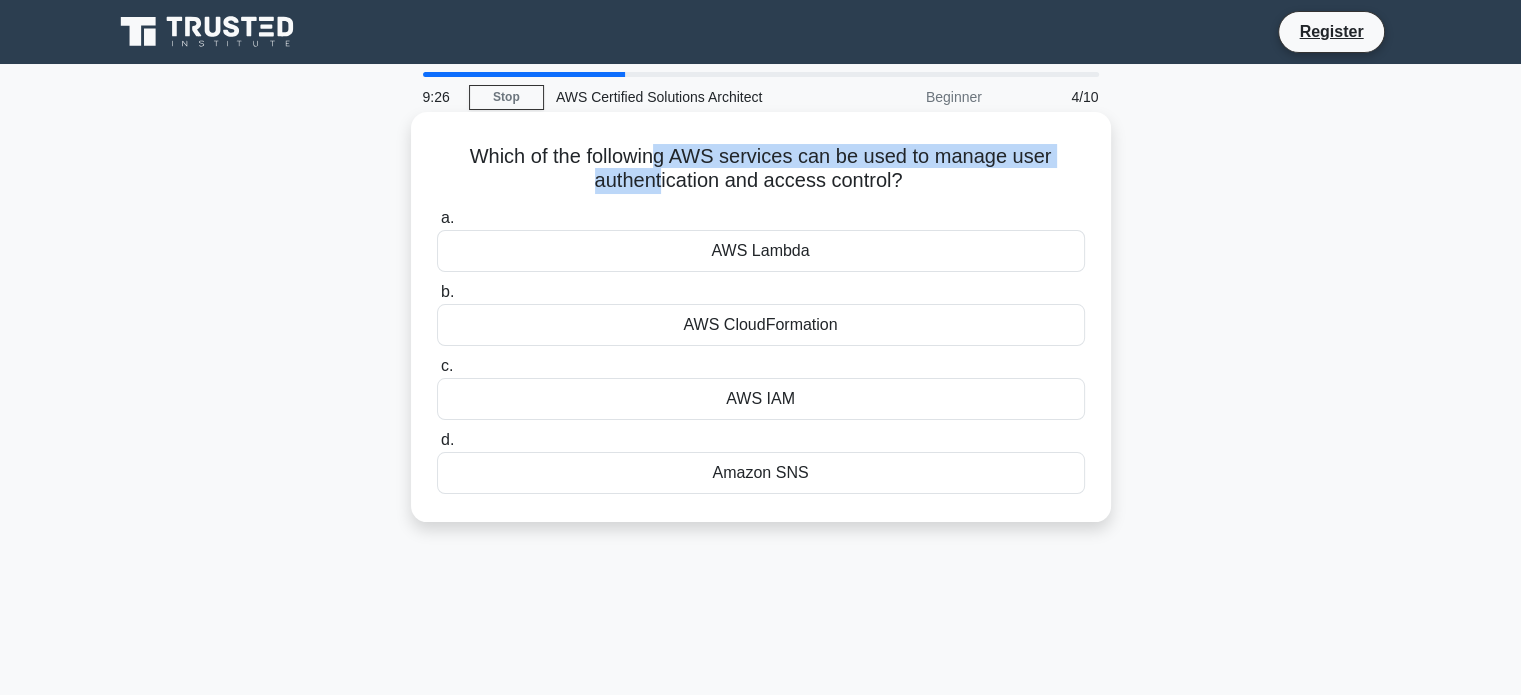 click on "Which of the following AWS services can be used to manage user authentication and access control?
.spinner_0XTQ{transform-origin:center;animation:spinner_y6GP .75s linear infinite}@keyframes spinner_y6GP{100%{transform:rotate(360deg)}}" at bounding box center [761, 169] 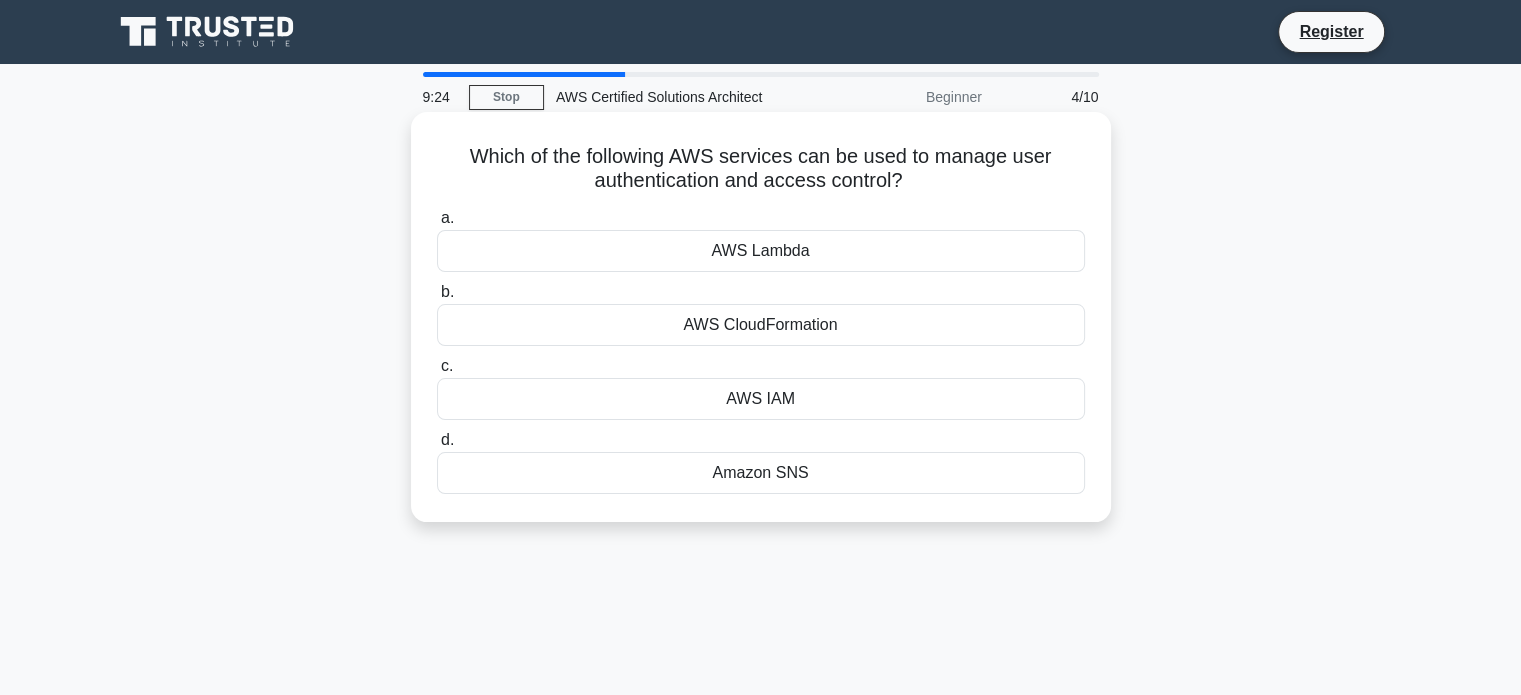 click on "AWS IAM" at bounding box center [761, 399] 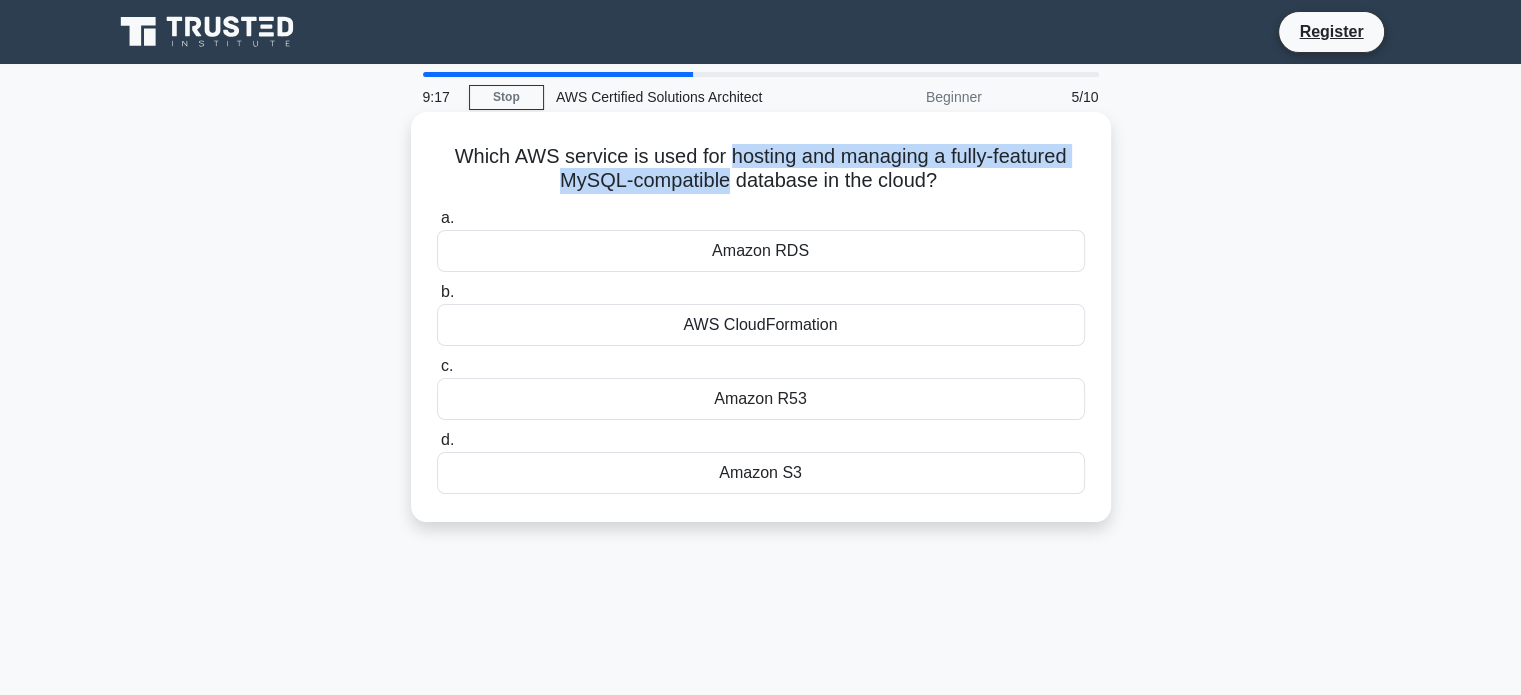 drag, startPoint x: 724, startPoint y: 189, endPoint x: 724, endPoint y: 163, distance: 26 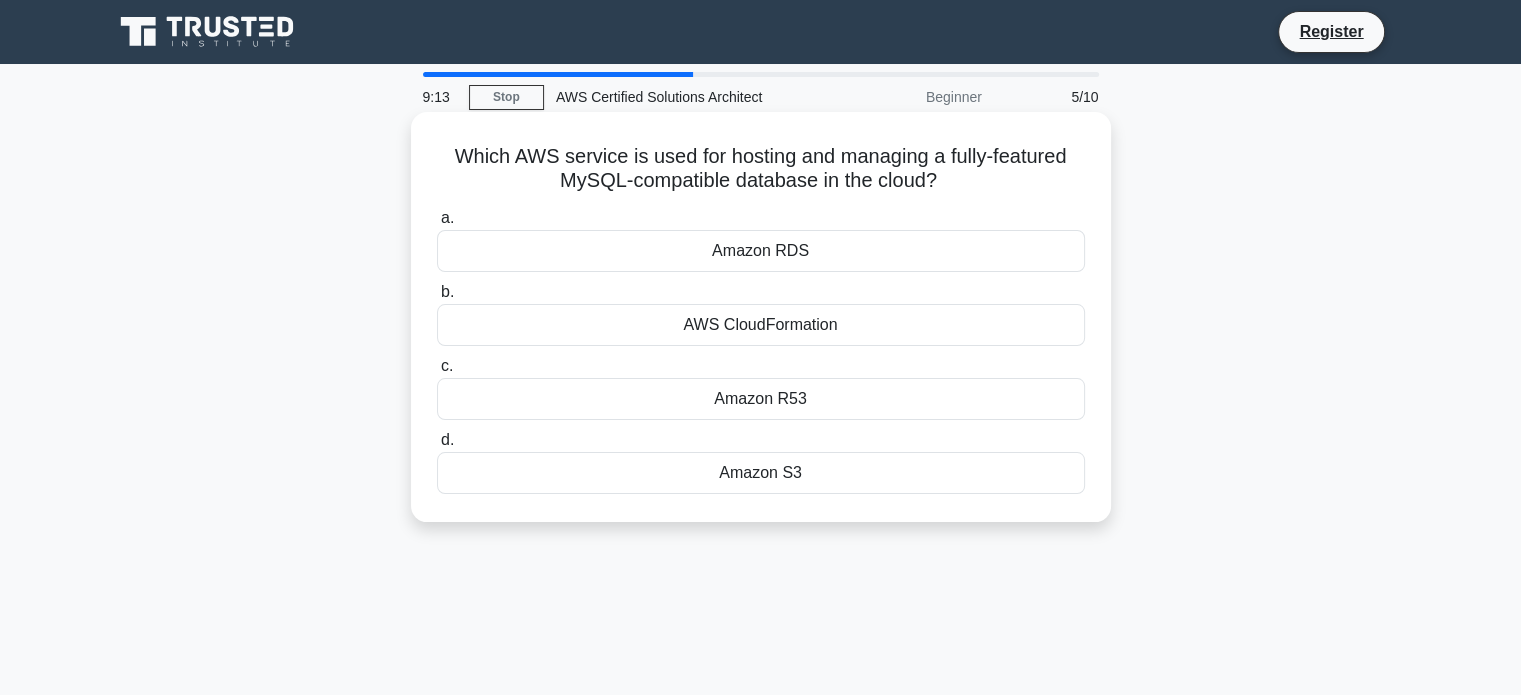 click on "Amazon RDS" at bounding box center [761, 251] 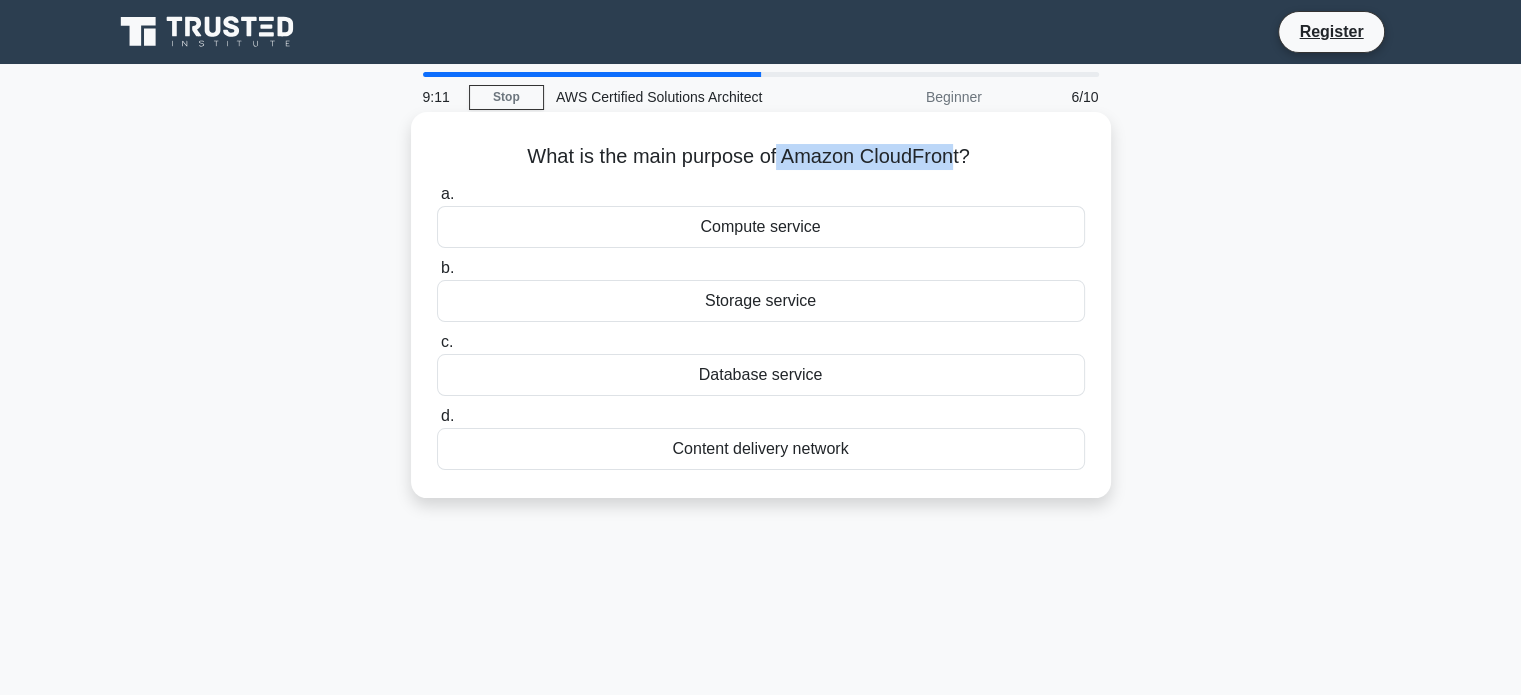 drag, startPoint x: 776, startPoint y: 163, endPoint x: 960, endPoint y: 164, distance: 184.00272 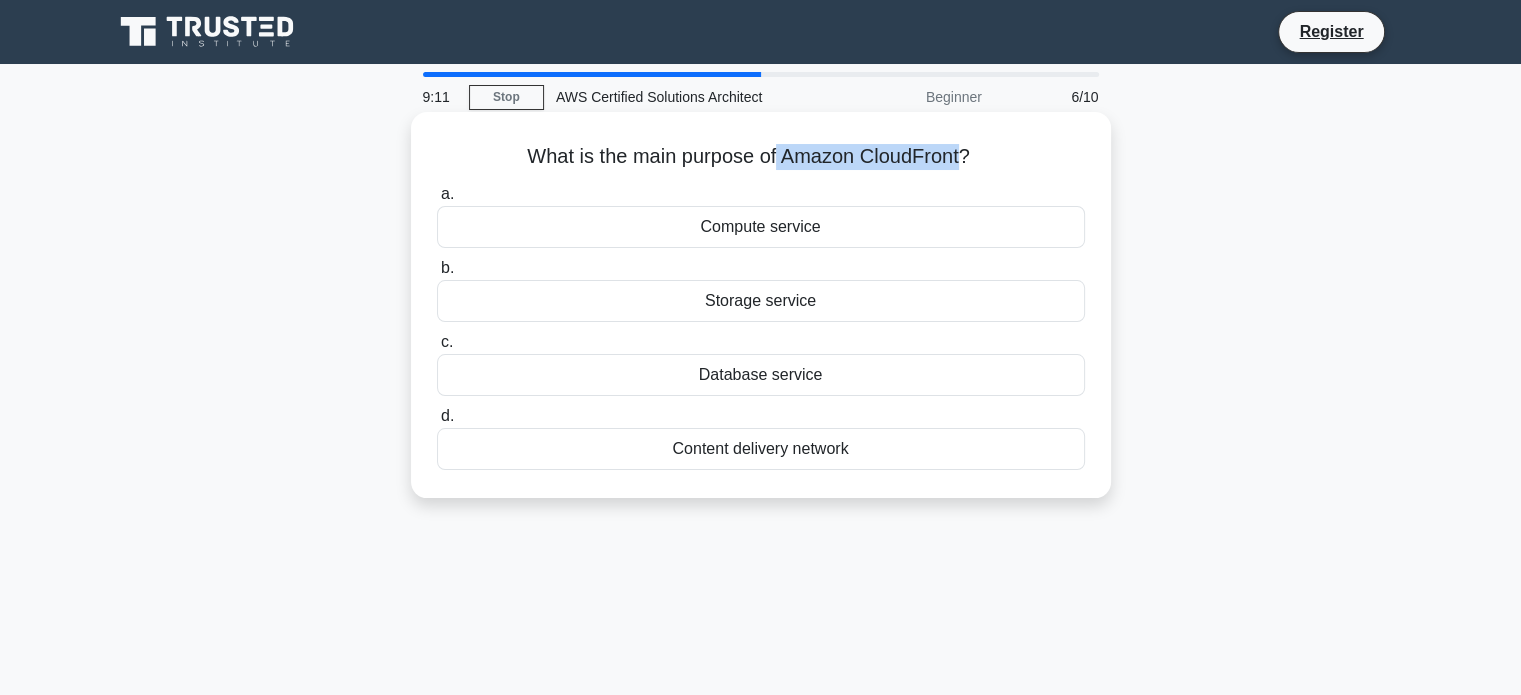 click on "What is the main purpose of Amazon CloudFront?
.spinner_0XTQ{transform-origin:center;animation:spinner_y6GP .75s linear infinite}@keyframes spinner_y6GP{100%{transform:rotate(360deg)}}" at bounding box center (761, 157) 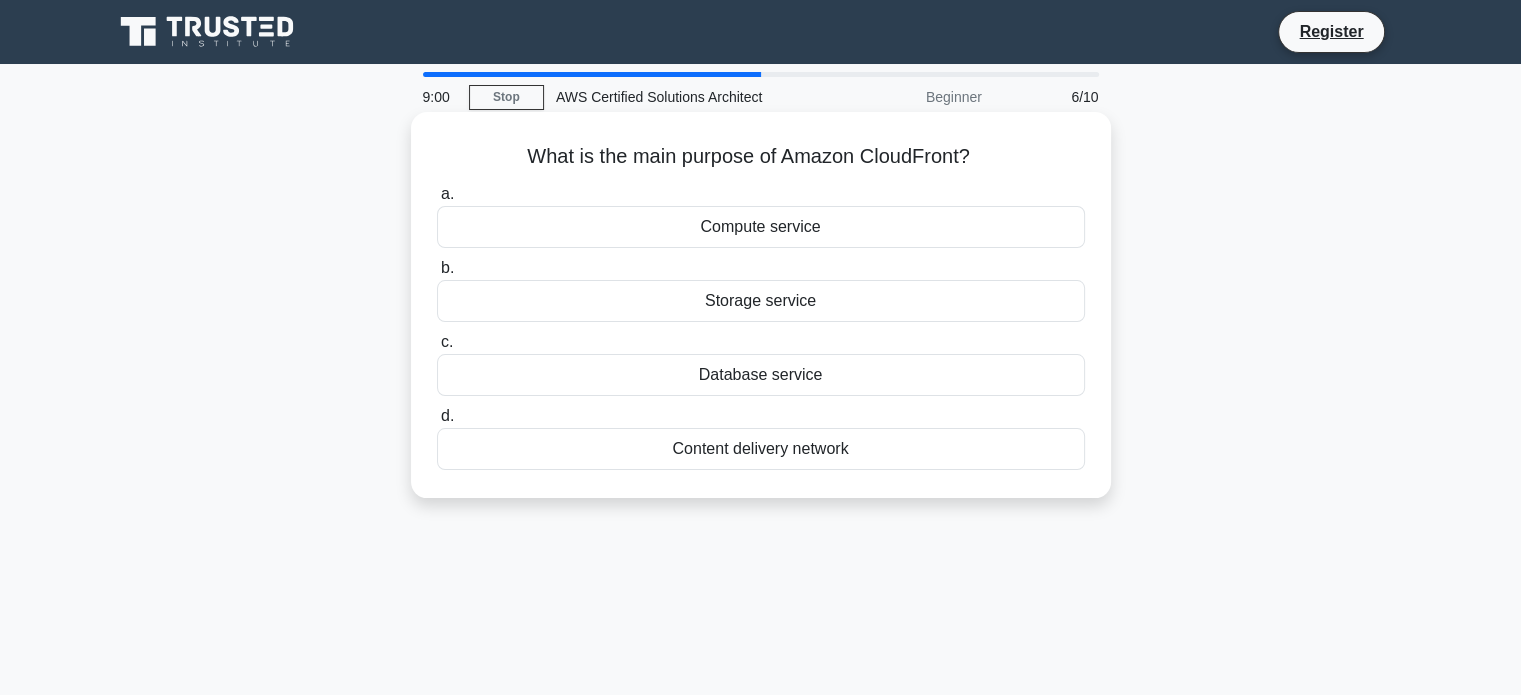 drag, startPoint x: 746, startPoint y: 448, endPoint x: 703, endPoint y: 462, distance: 45.221676 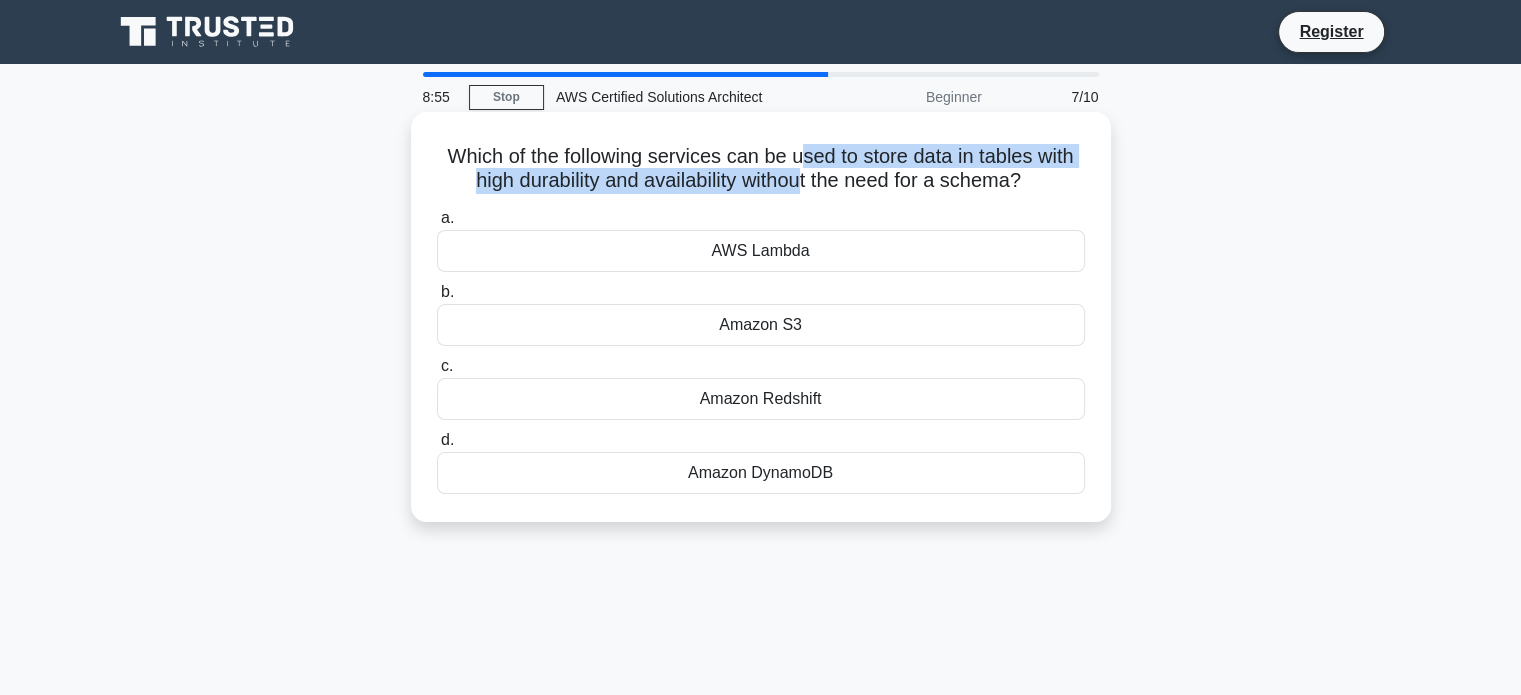 drag, startPoint x: 807, startPoint y: 179, endPoint x: 808, endPoint y: 155, distance: 24.020824 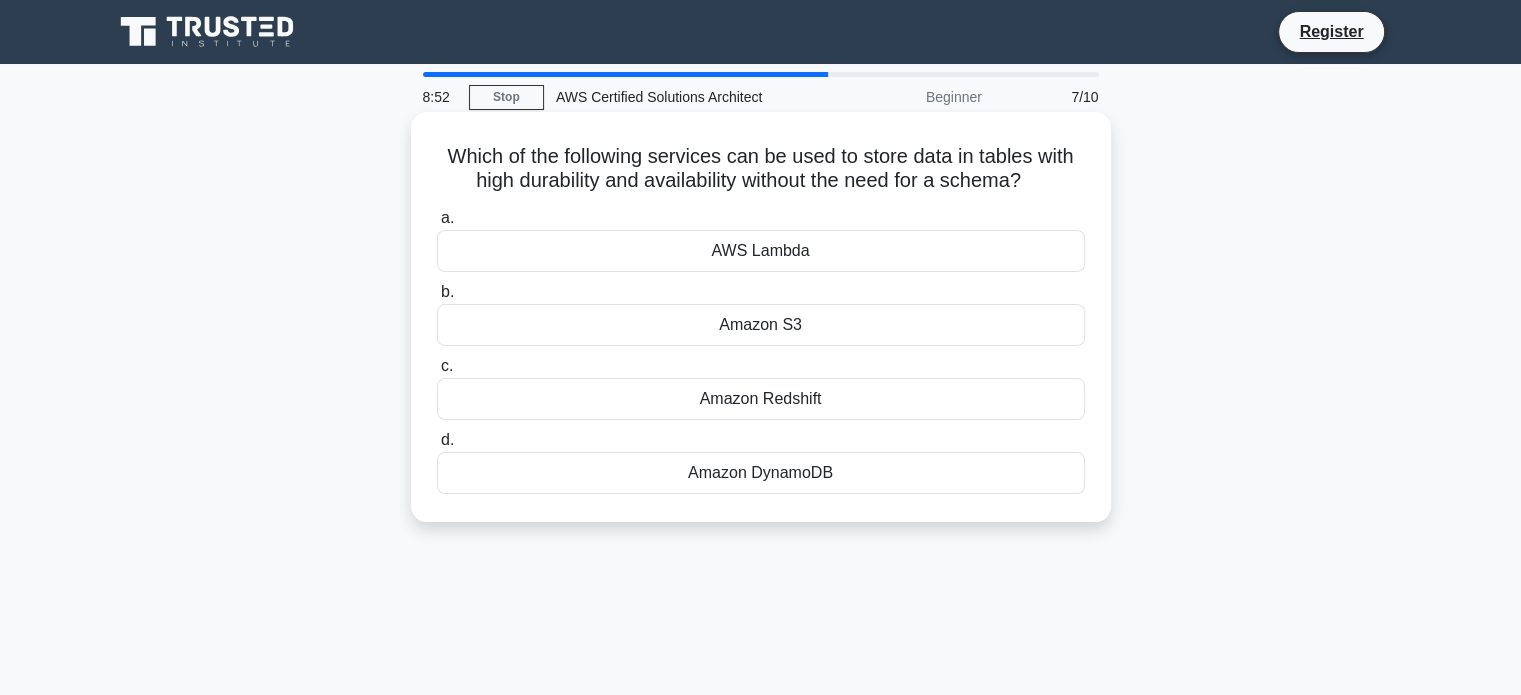 click on "Amazon DynamoDB" at bounding box center [761, 473] 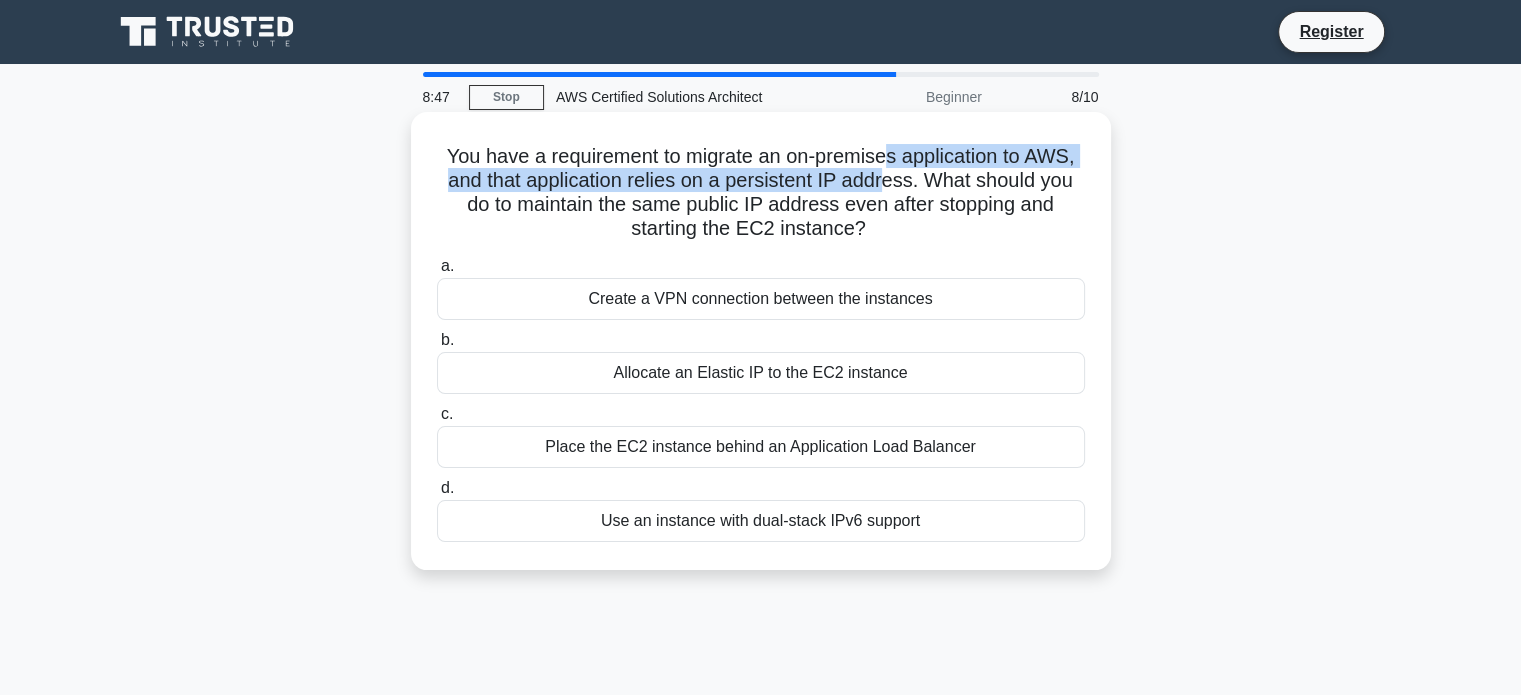 drag, startPoint x: 889, startPoint y: 152, endPoint x: 884, endPoint y: 183, distance: 31.400637 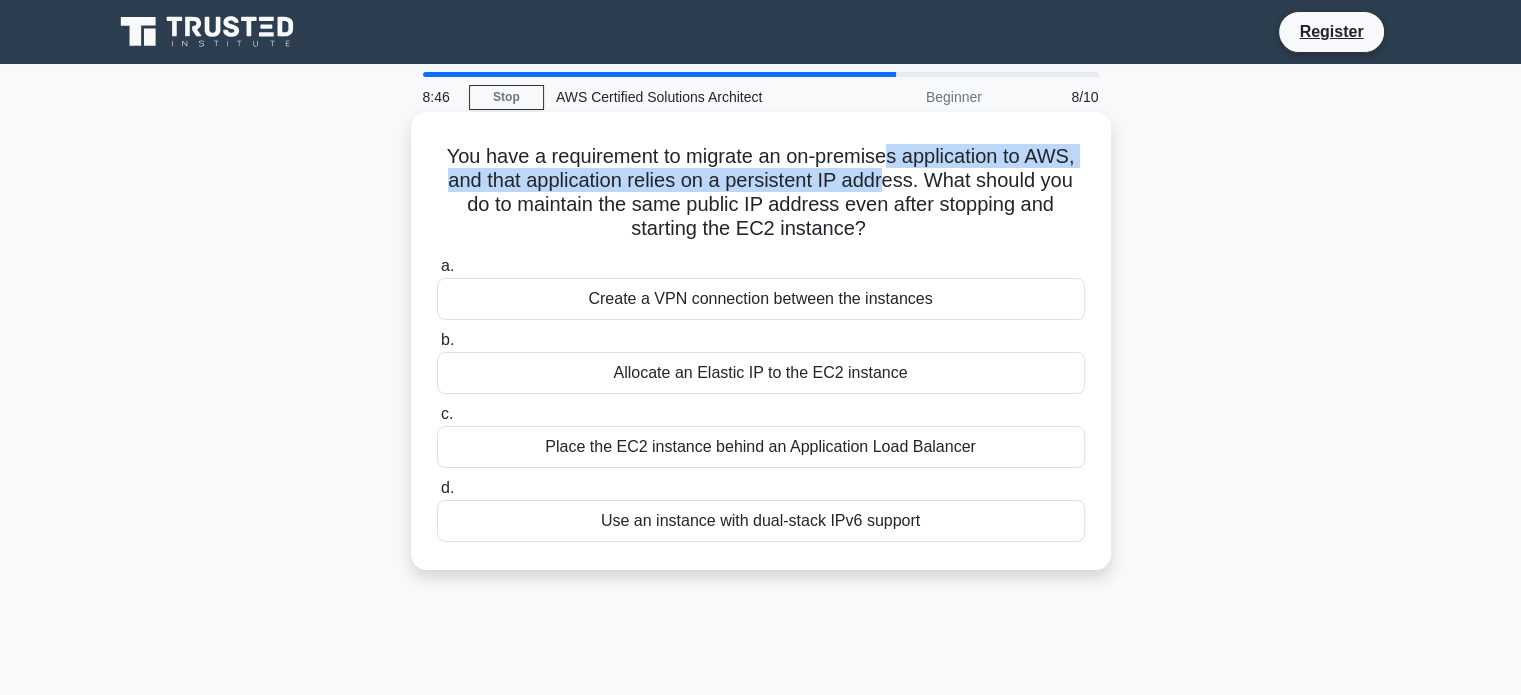 click on "You have a requirement to migrate an on-premises application to AWS, and that application relies on a persistent IP address. What should you do to maintain the same public IP address even after stopping and starting the EC2 instance?
.spinner_0XTQ{transform-origin:center;animation:spinner_y6GP .75s linear infinite}@keyframes spinner_y6GP{100%{transform:rotate(360deg)}}" at bounding box center [761, 193] 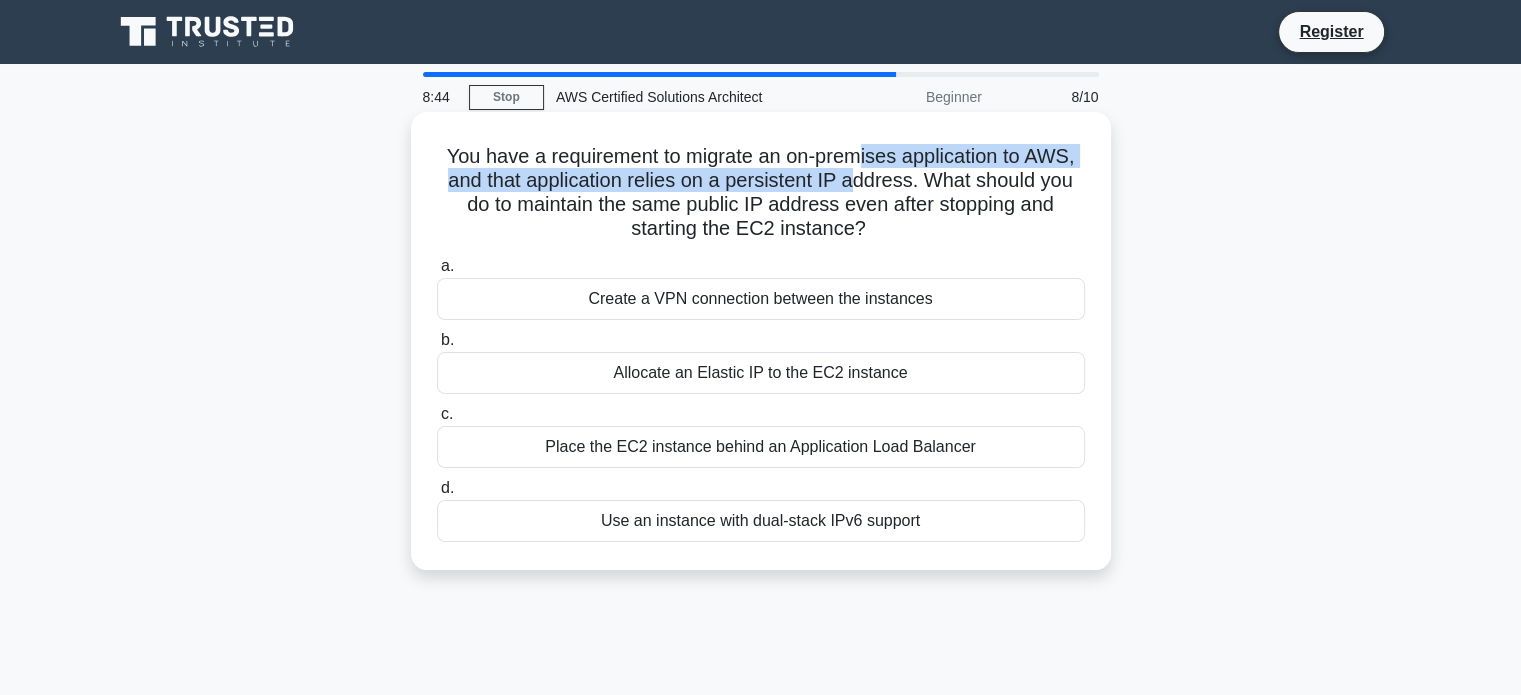 drag, startPoint x: 855, startPoint y: 170, endPoint x: 860, endPoint y: 152, distance: 18.681541 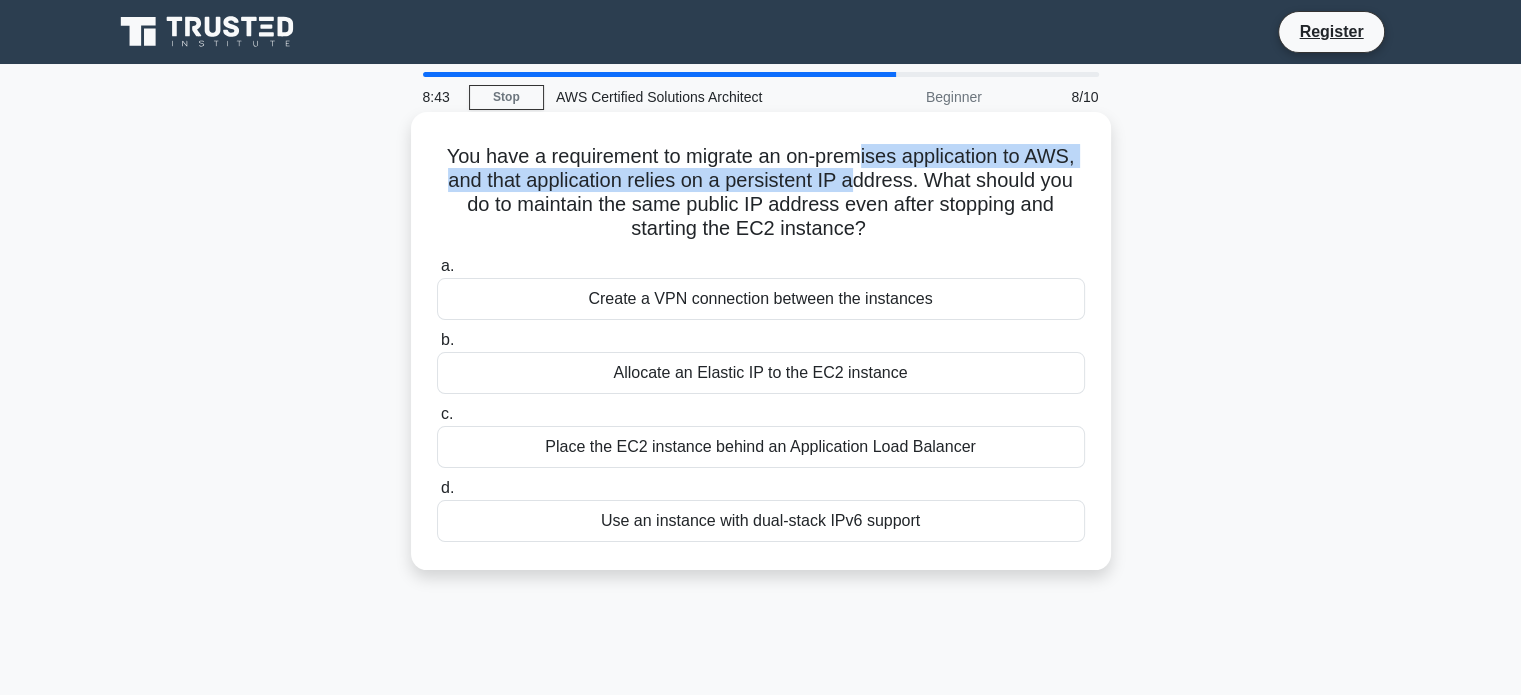 click on "You have a requirement to migrate an on-premises application to AWS, and that application relies on a persistent IP address. What should you do to maintain the same public IP address even after stopping and starting the EC2 instance?
.spinner_0XTQ{transform-origin:center;animation:spinner_y6GP .75s linear infinite}@keyframes spinner_y6GP{100%{transform:rotate(360deg)}}" at bounding box center [761, 193] 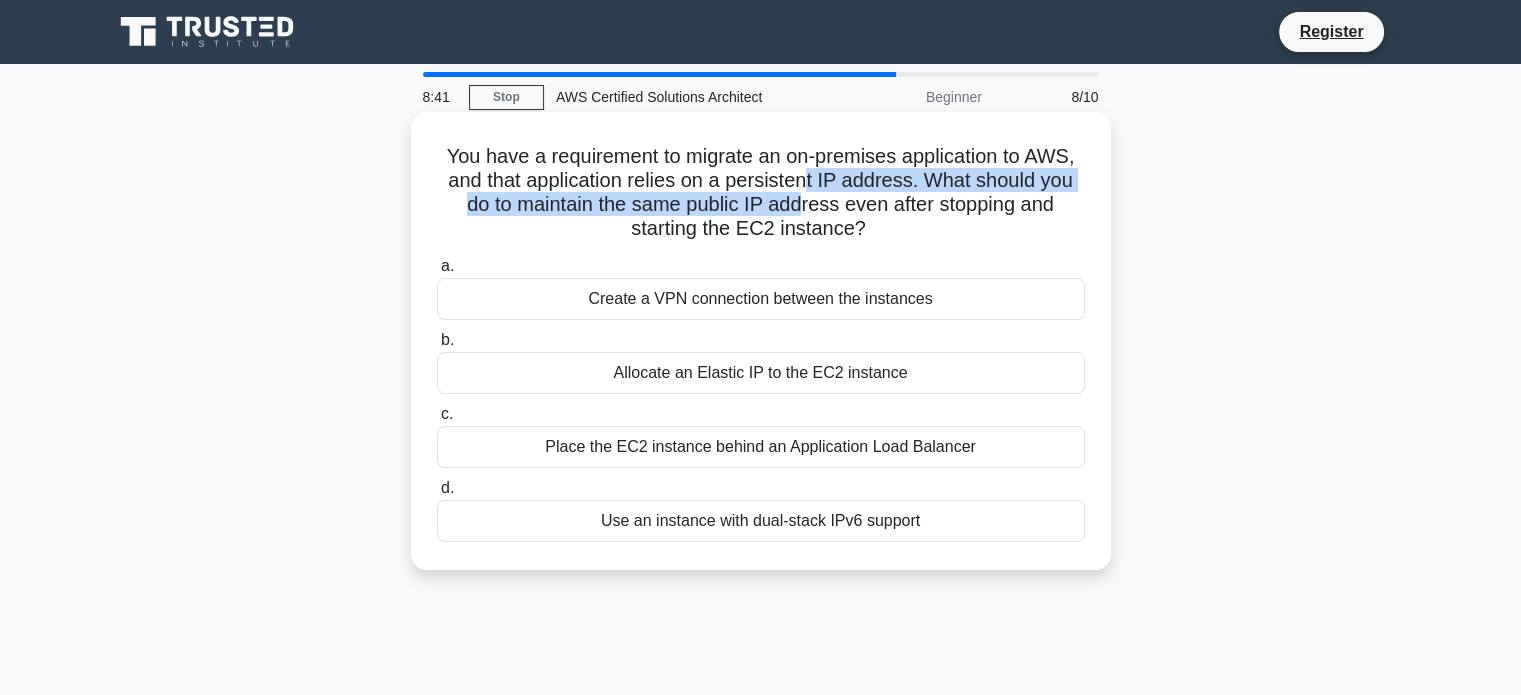 drag, startPoint x: 803, startPoint y: 198, endPoint x: 804, endPoint y: 177, distance: 21.023796 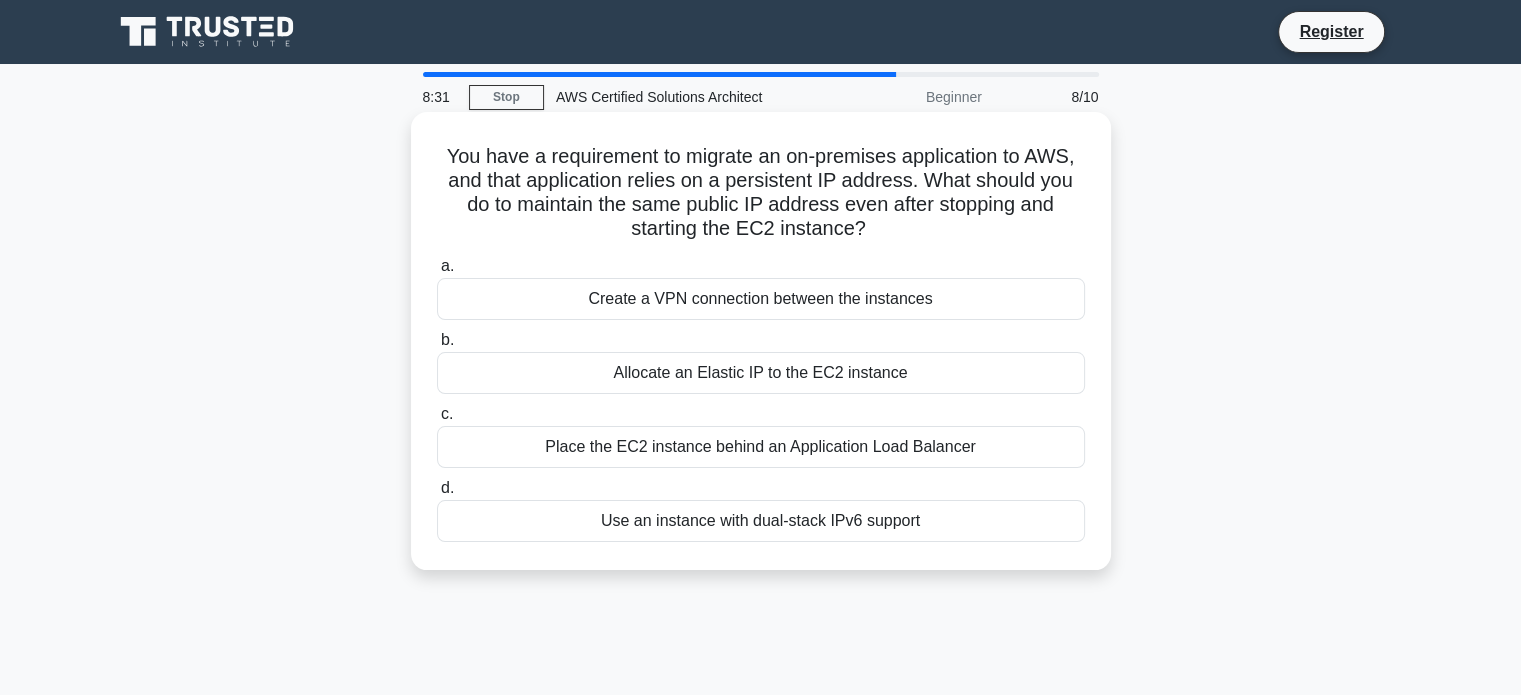 click on "Allocate an Elastic IP to the EC2 instance" at bounding box center [761, 373] 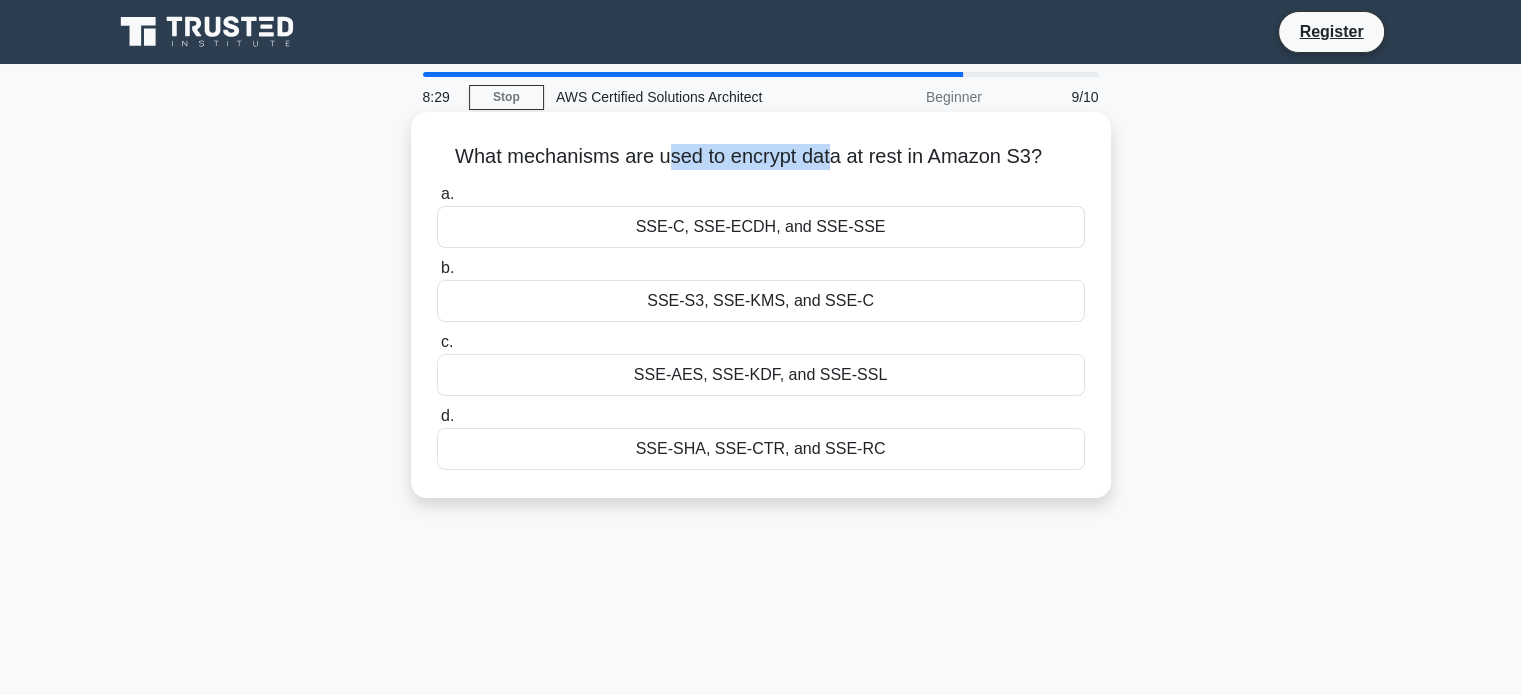 drag, startPoint x: 666, startPoint y: 147, endPoint x: 836, endPoint y: 153, distance: 170.10585 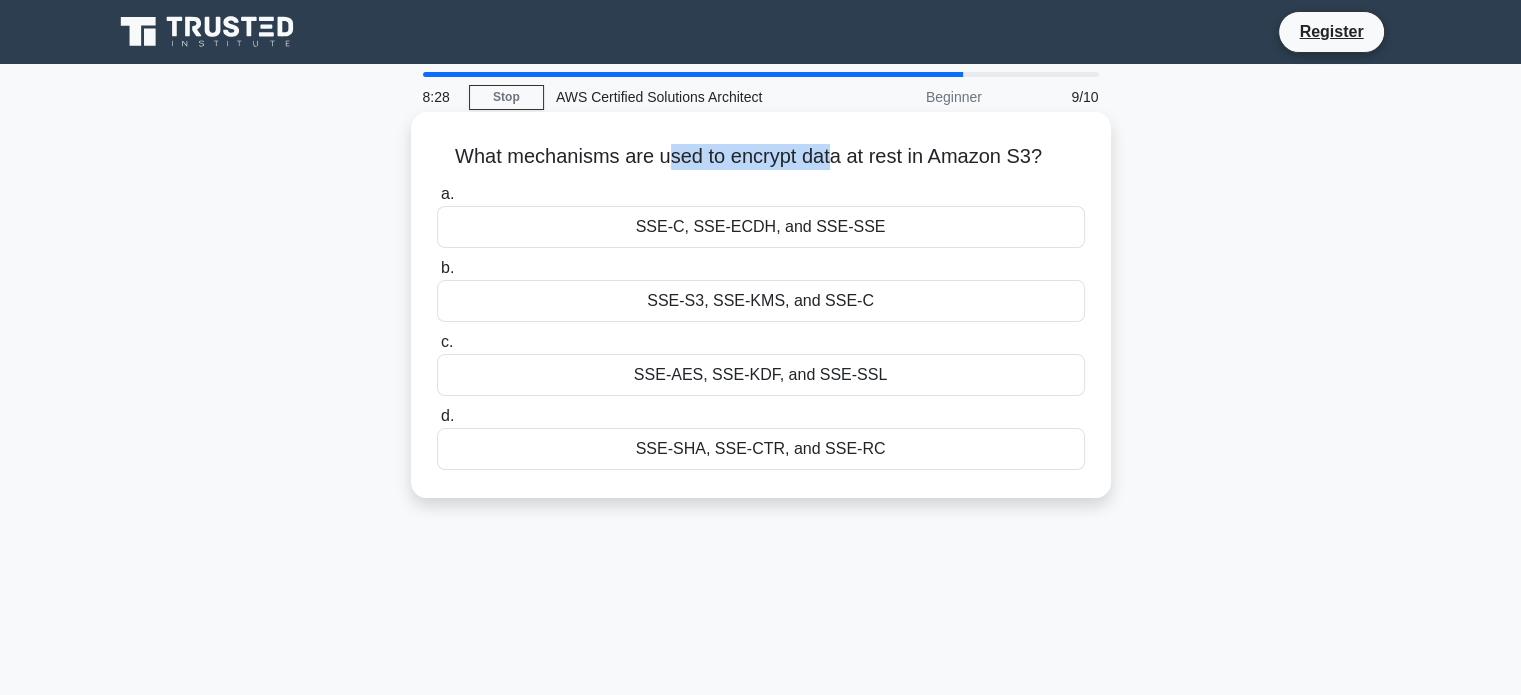 click on "What mechanisms are used to encrypt data at rest in Amazon S3?
.spinner_0XTQ{transform-origin:center;animation:spinner_y6GP .75s linear infinite}@keyframes spinner_y6GP{100%{transform:rotate(360deg)}}" at bounding box center [761, 157] 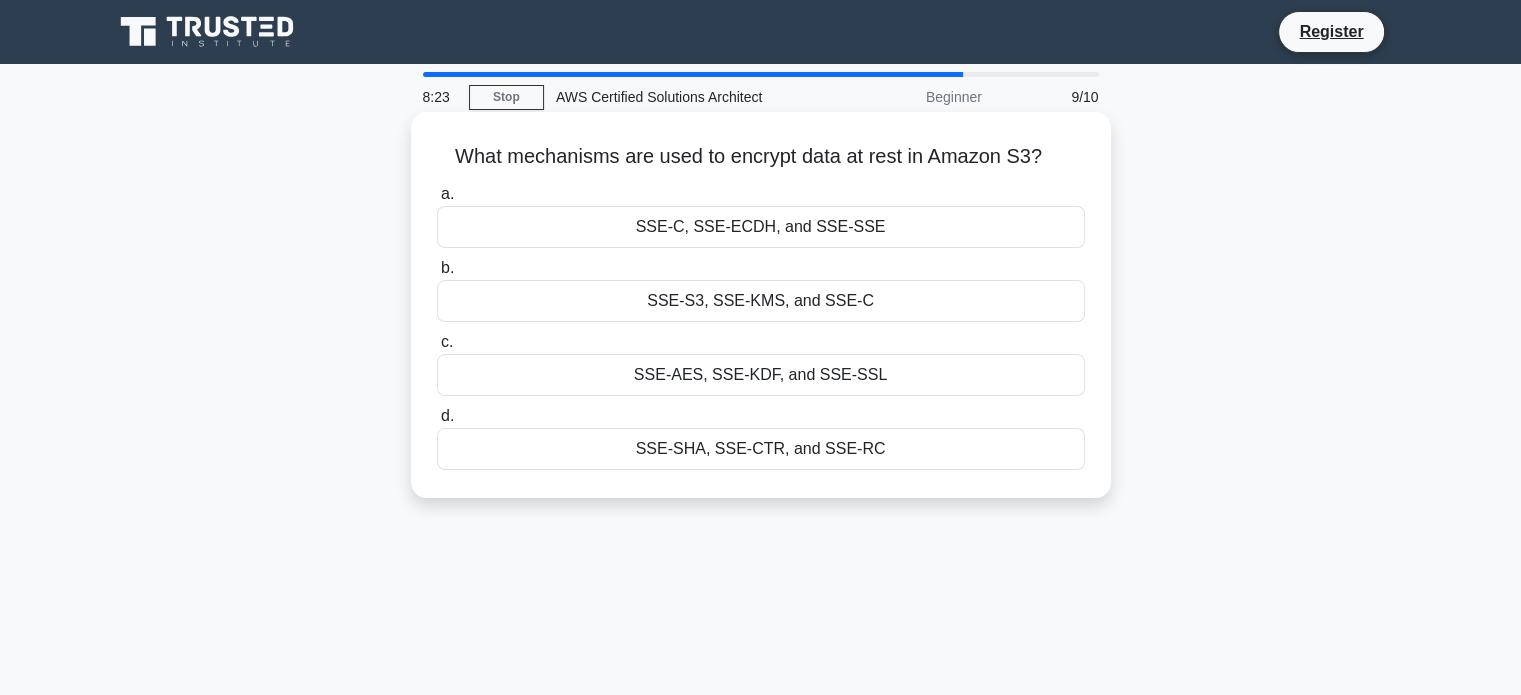 click on "SSE-S3, SSE-KMS, and SSE-C" at bounding box center [761, 301] 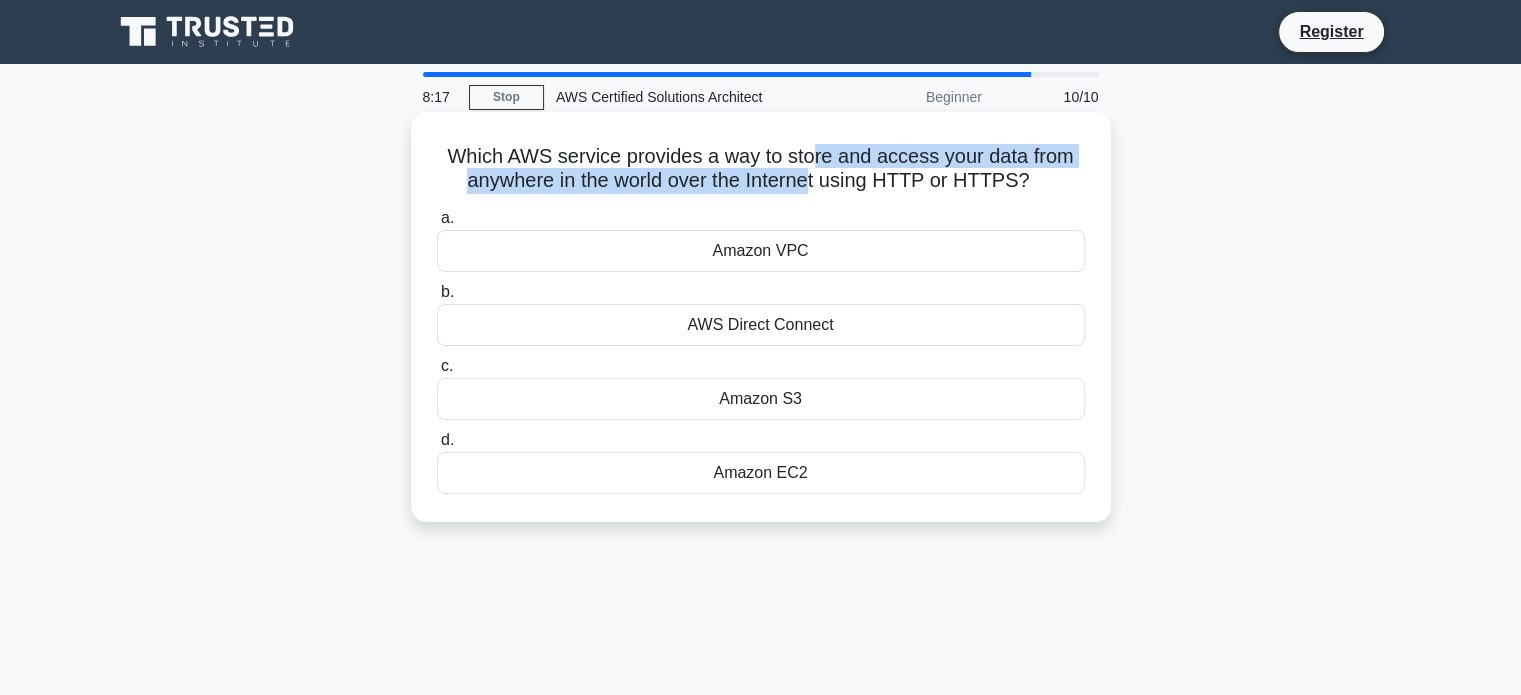 drag, startPoint x: 811, startPoint y: 183, endPoint x: 814, endPoint y: 164, distance: 19.235384 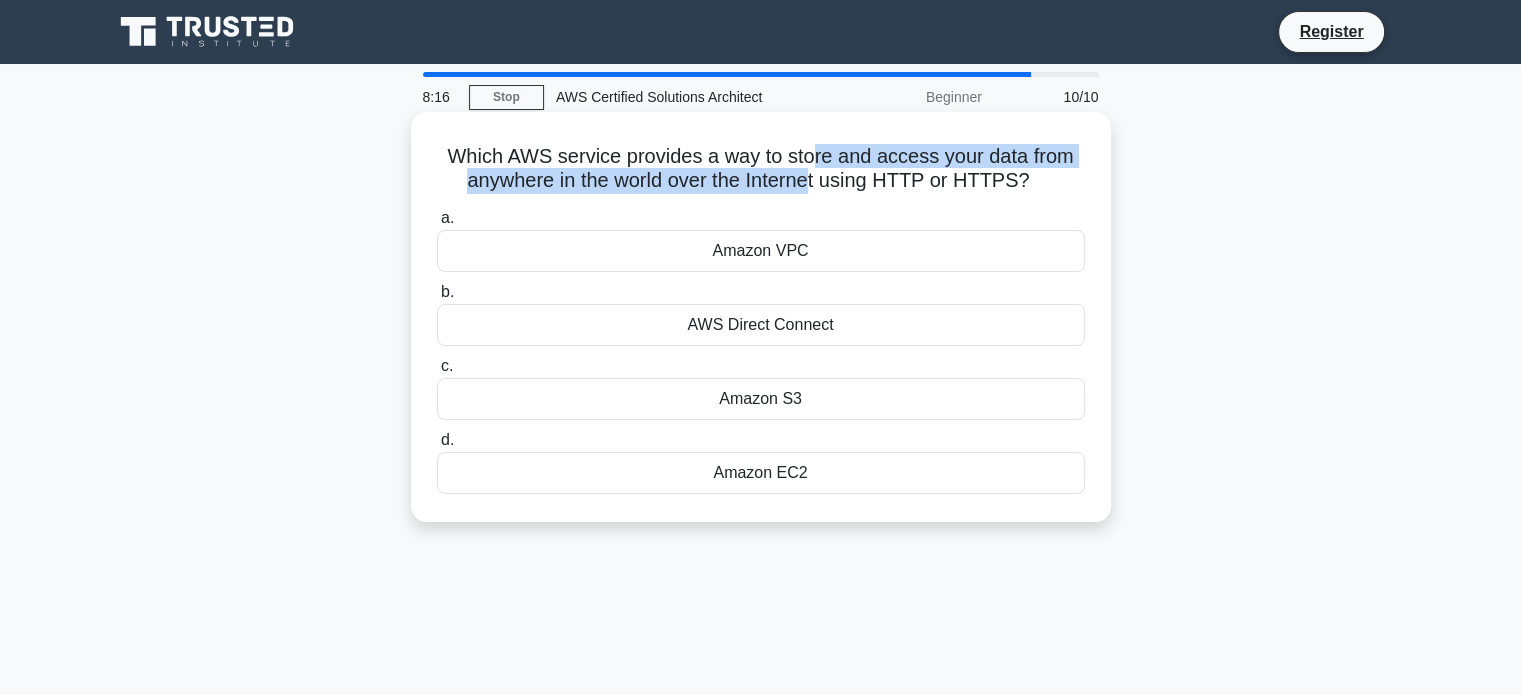 click on "Which AWS service provides a way to store and access your data from anywhere in the world over the Internet using HTTP or HTTPS?
.spinner_0XTQ{transform-origin:center;animation:spinner_y6GP .75s linear infinite}@keyframes spinner_y6GP{100%{transform:rotate(360deg)}}" at bounding box center [761, 169] 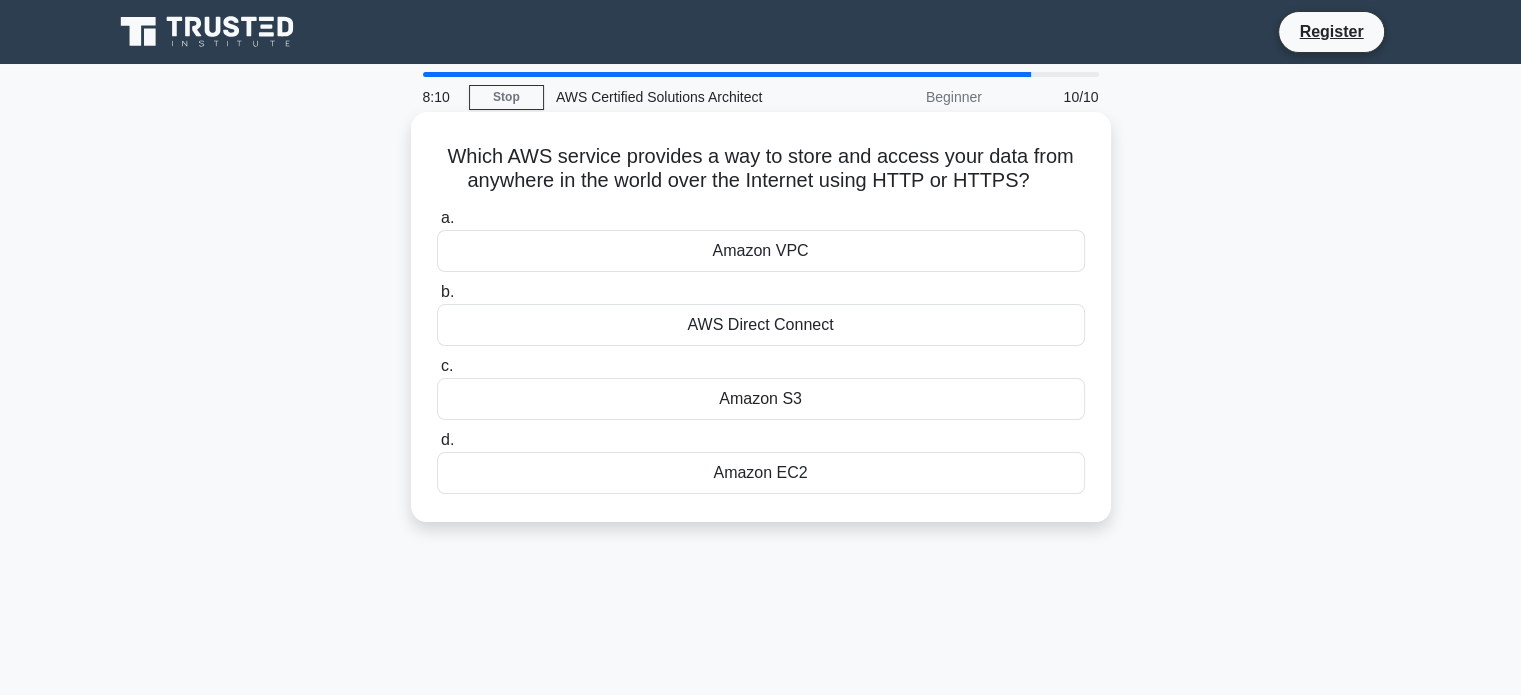 click on "Amazon S3" at bounding box center [761, 399] 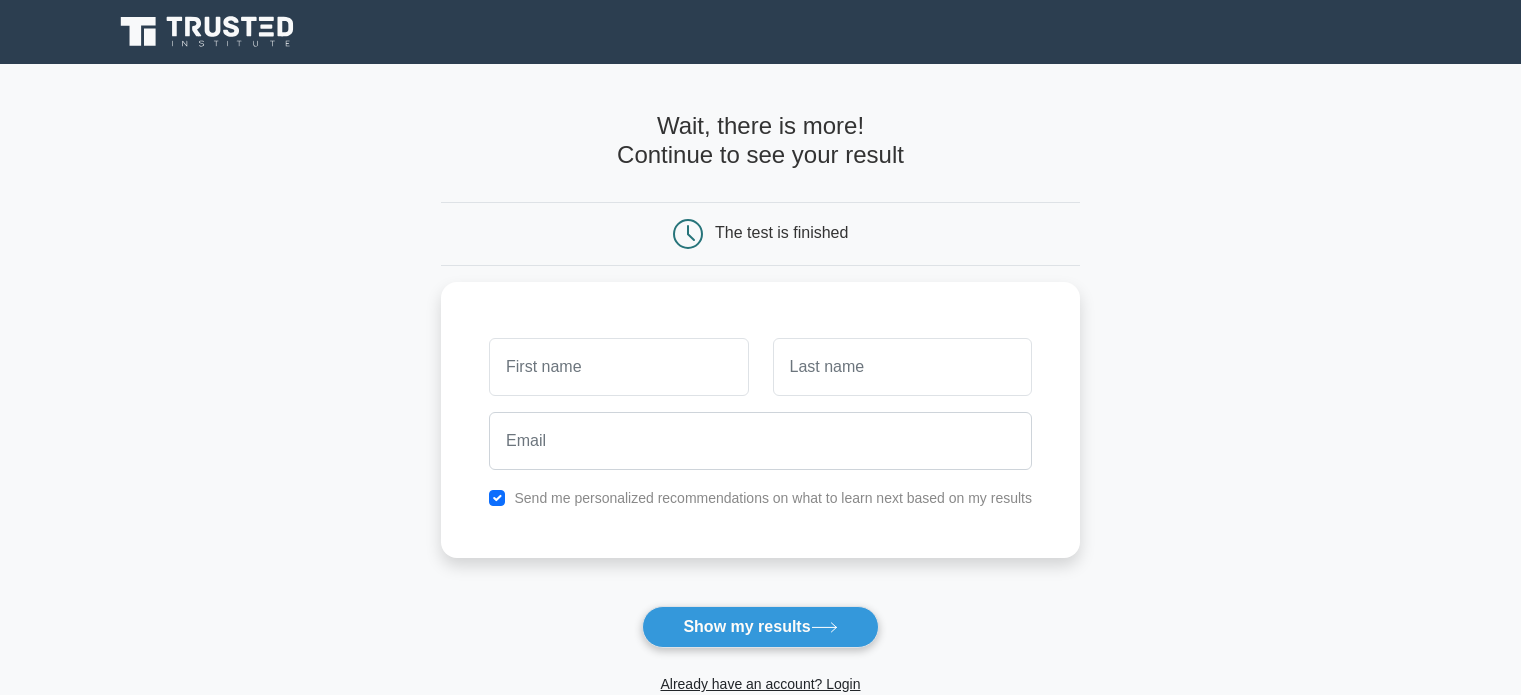 scroll, scrollTop: 0, scrollLeft: 0, axis: both 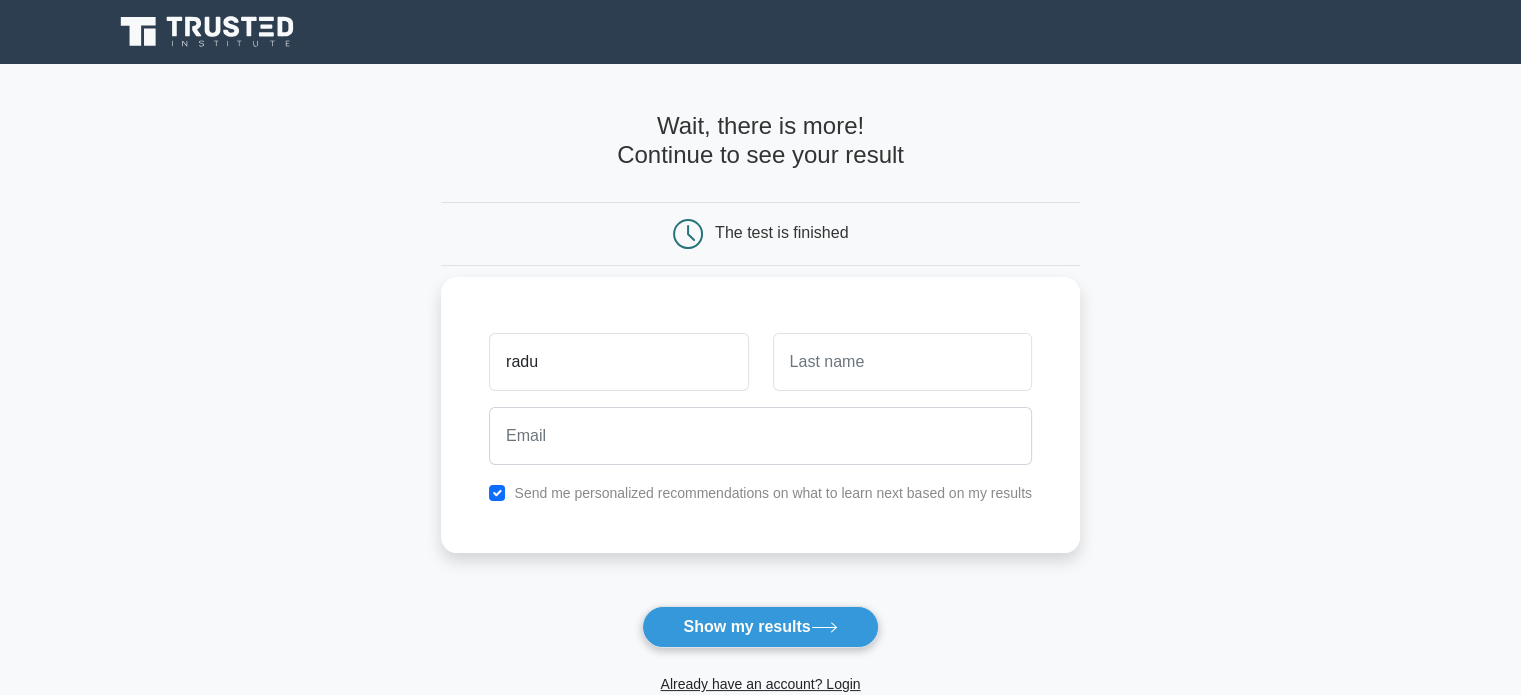 type on "radu" 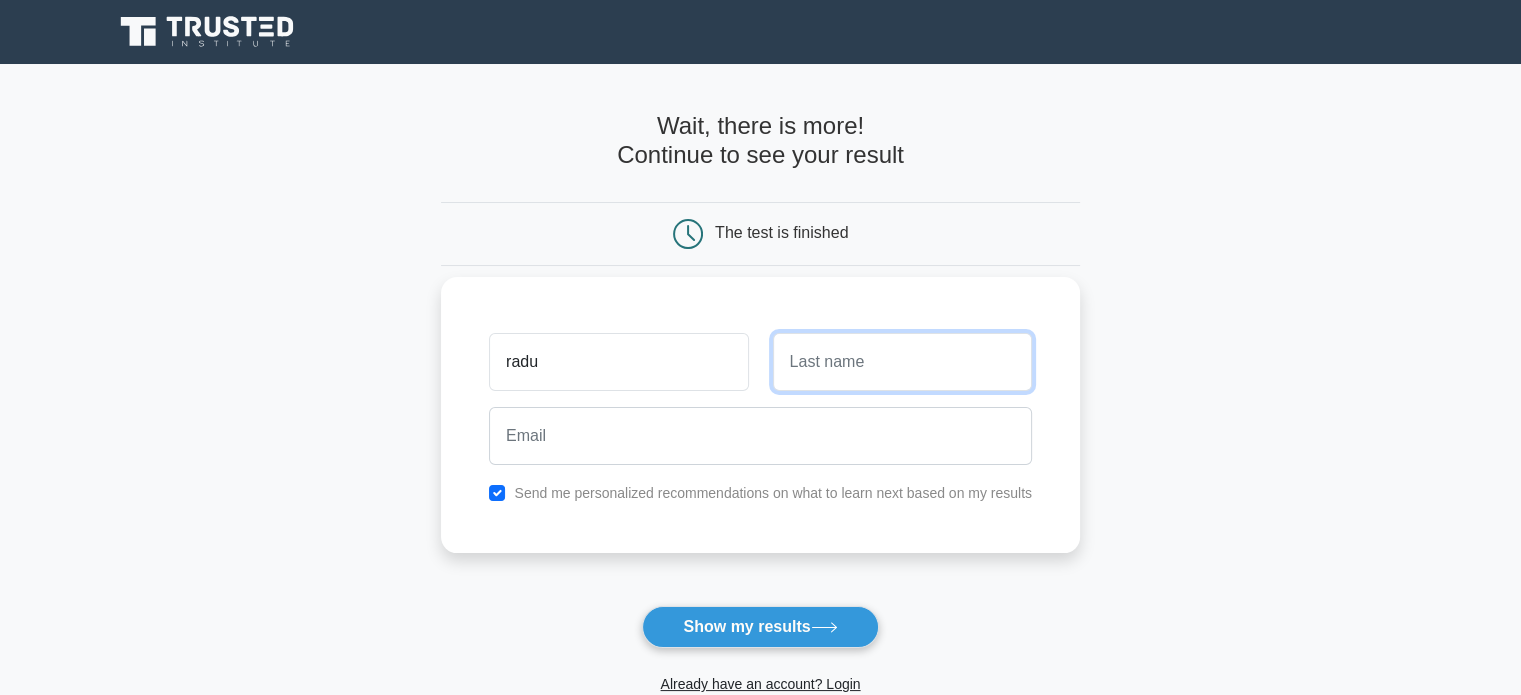 type on "a" 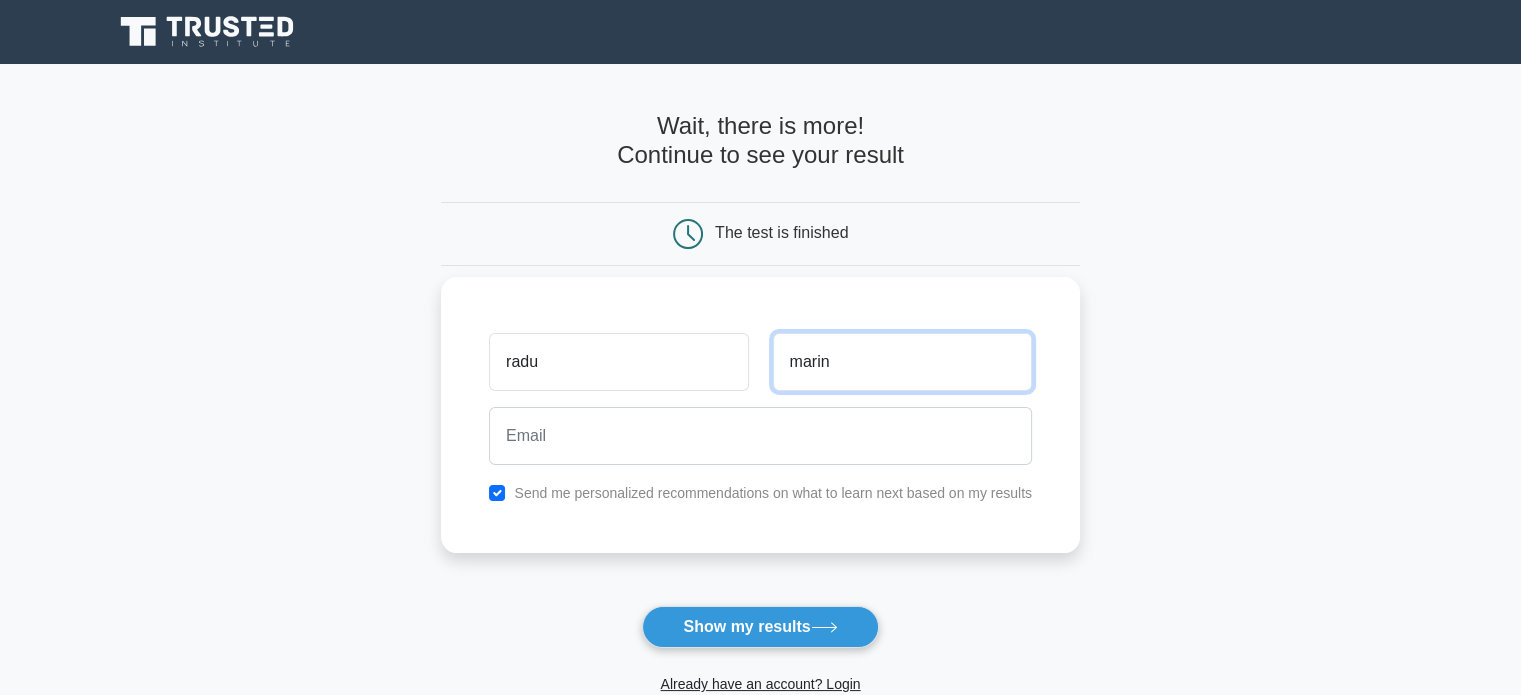 type on "marin" 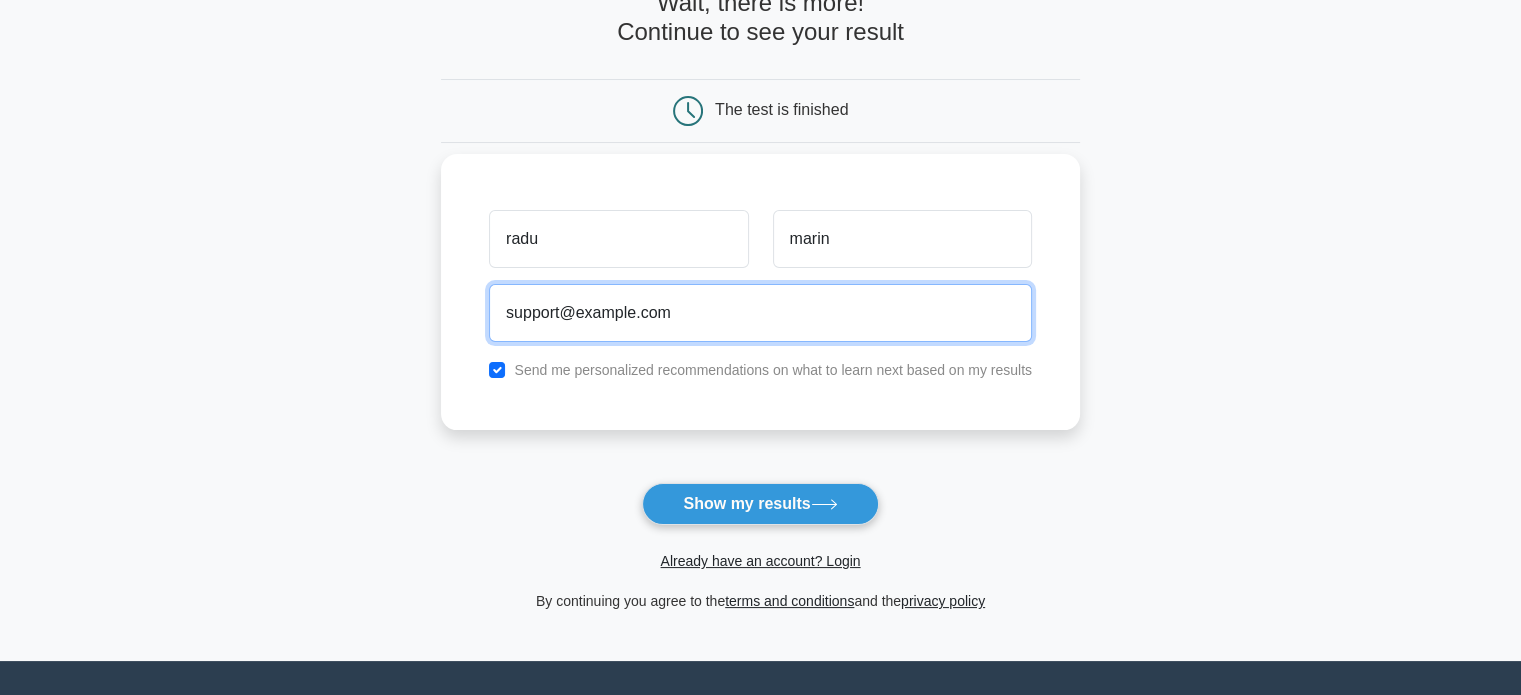 scroll, scrollTop: 124, scrollLeft: 0, axis: vertical 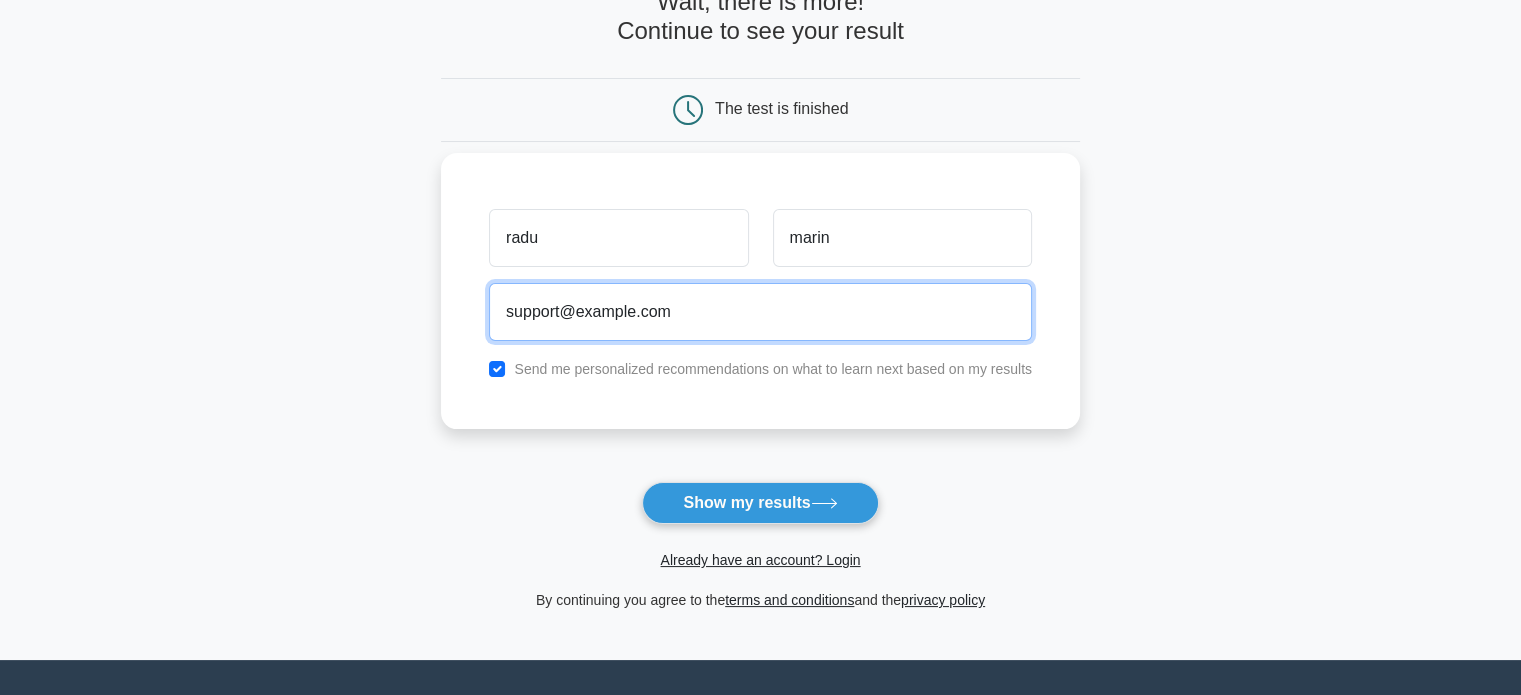 click on "support@example.com" at bounding box center [760, 312] 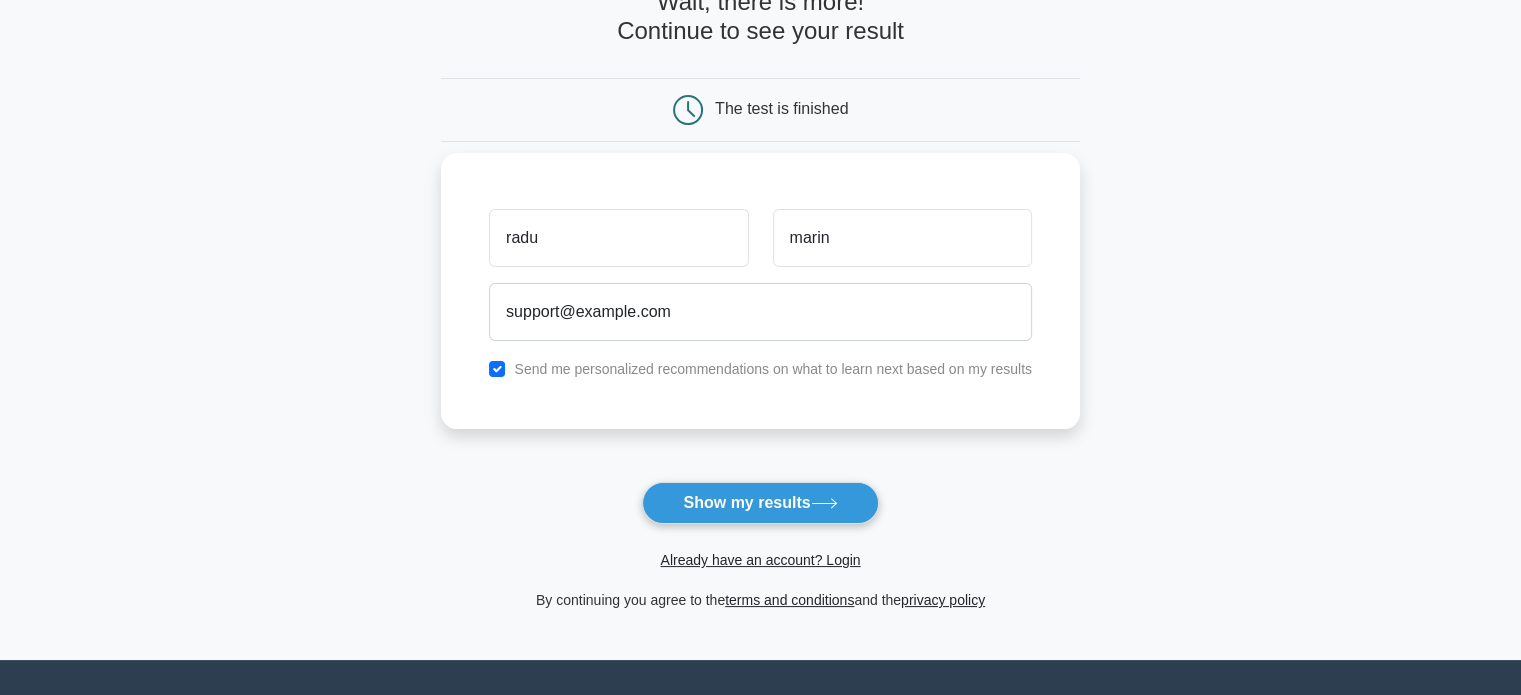 click on "[USERNAME]
[USERNAME]
support@example.com
Send me personalized recommendations on what to learn next based on my results" at bounding box center (760, 291) 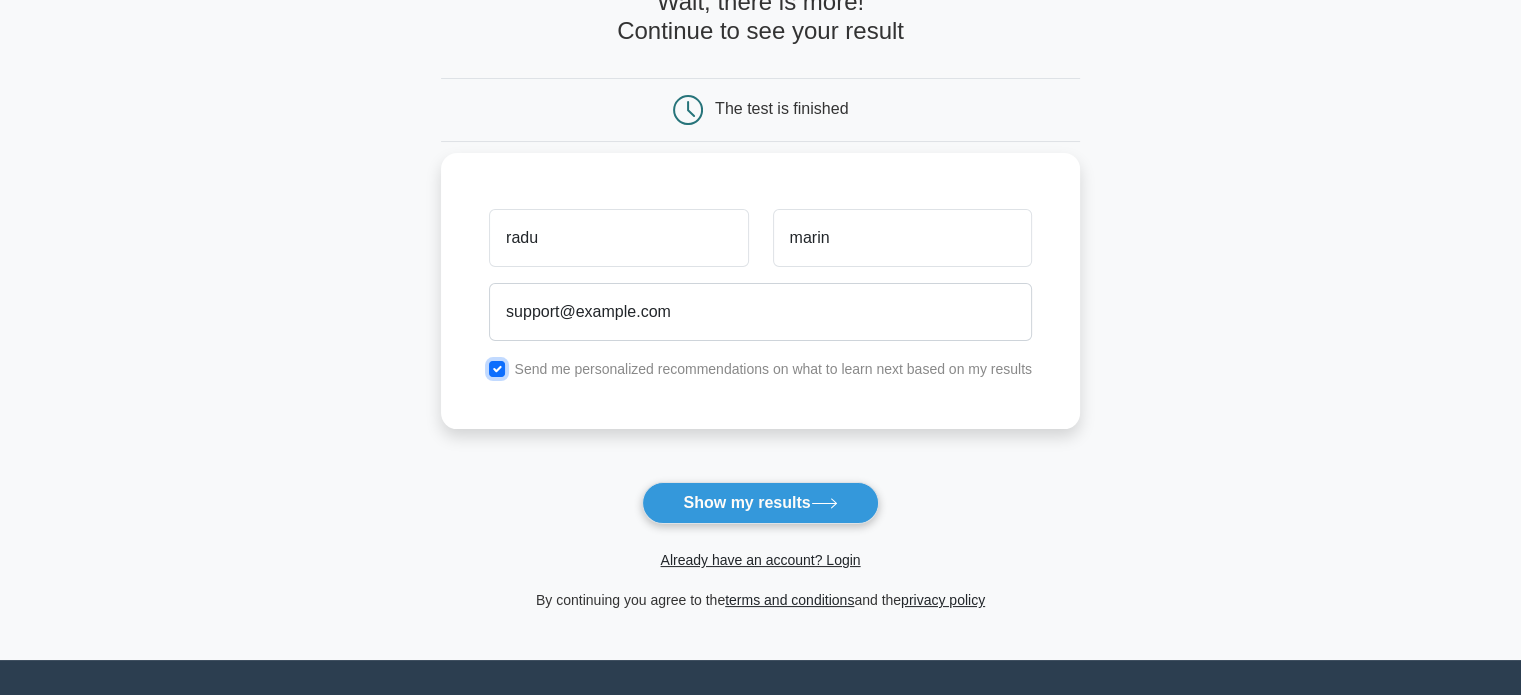 click at bounding box center [497, 369] 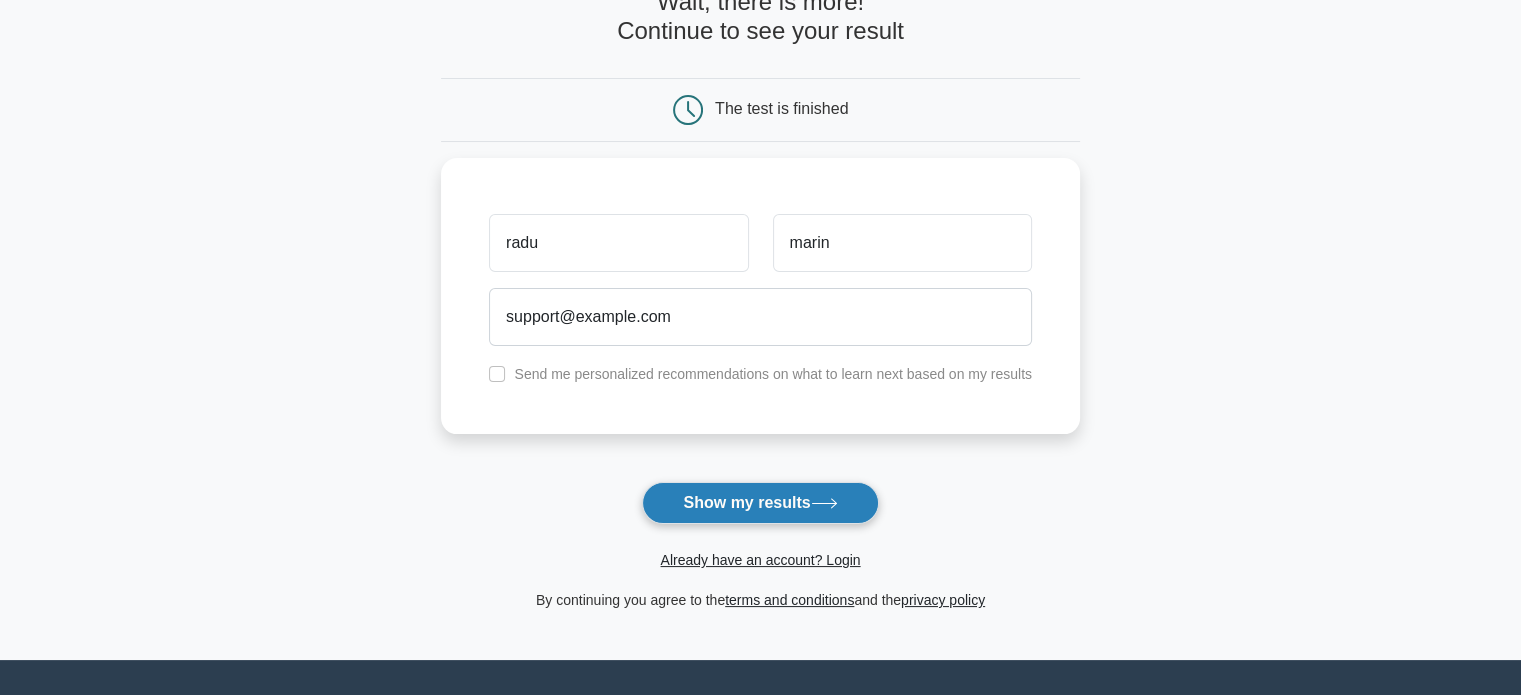 click on "Show my results" at bounding box center [760, 503] 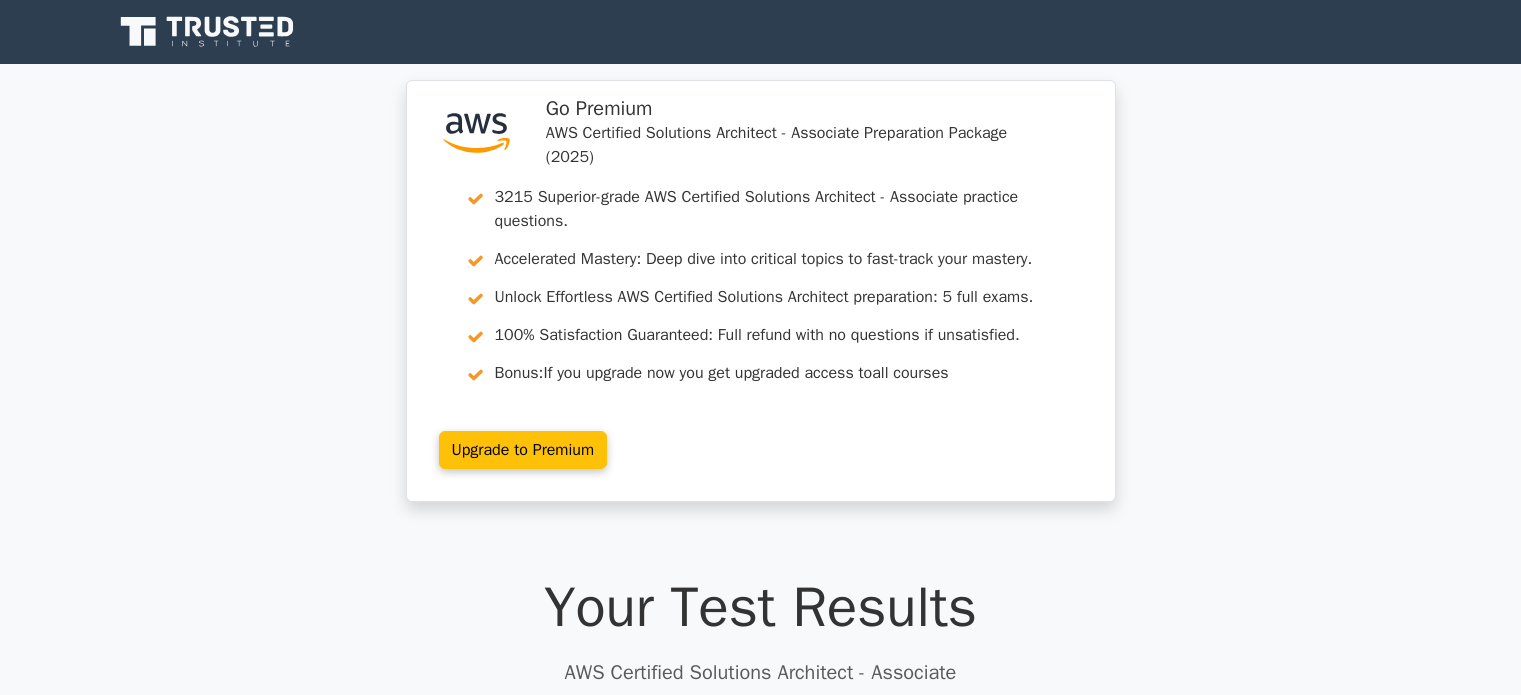 scroll, scrollTop: 0, scrollLeft: 0, axis: both 